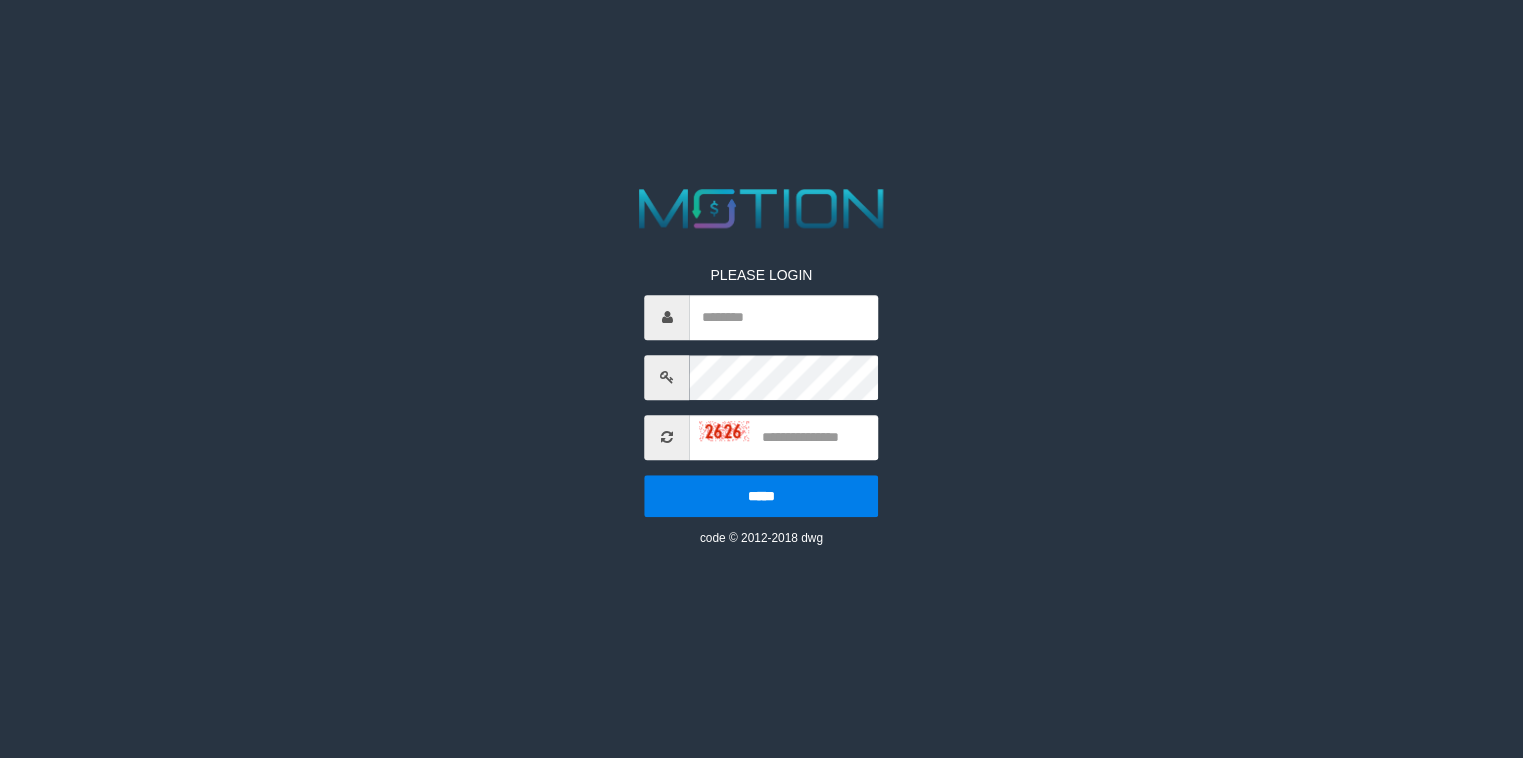 scroll, scrollTop: 0, scrollLeft: 0, axis: both 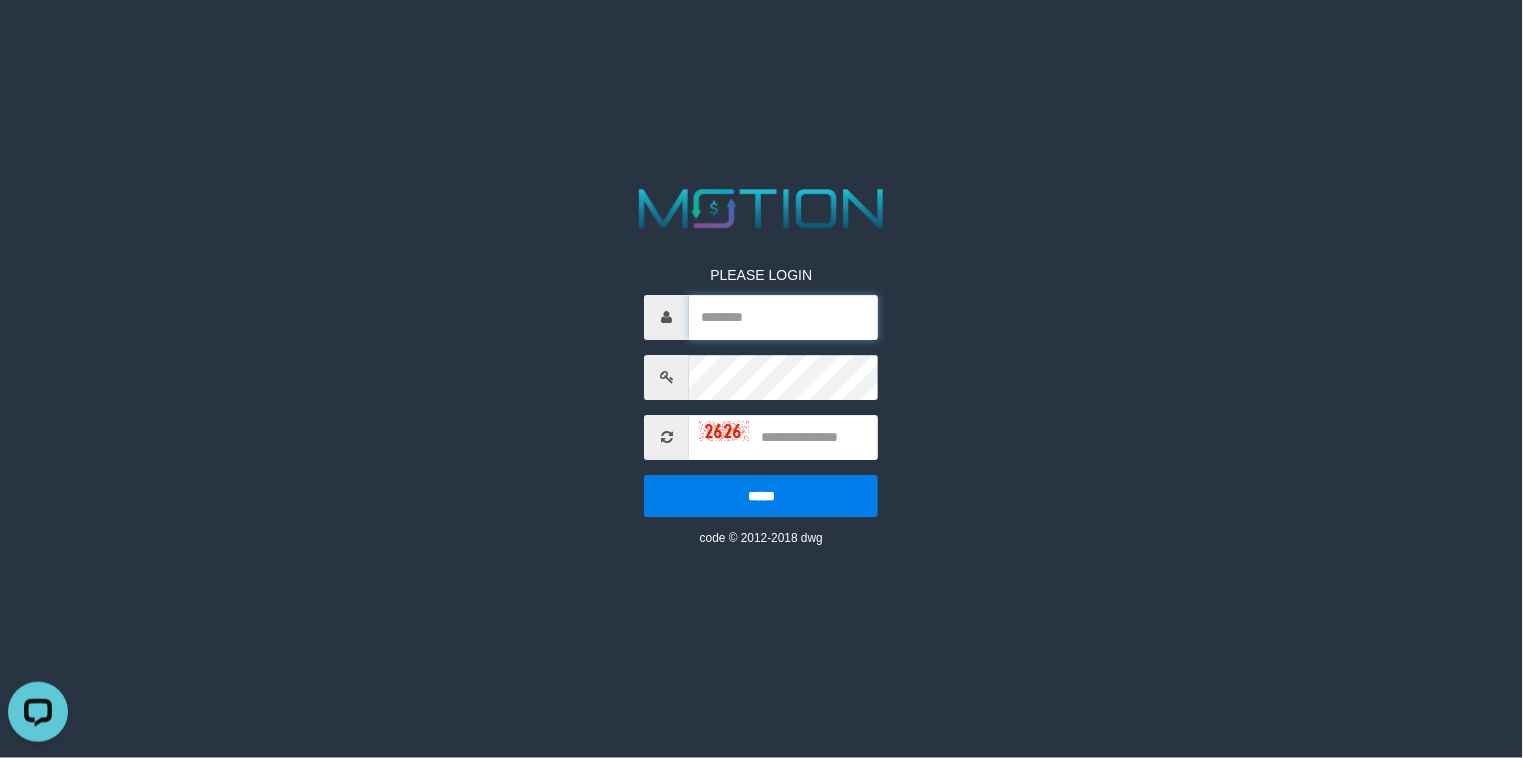 click at bounding box center [784, 317] 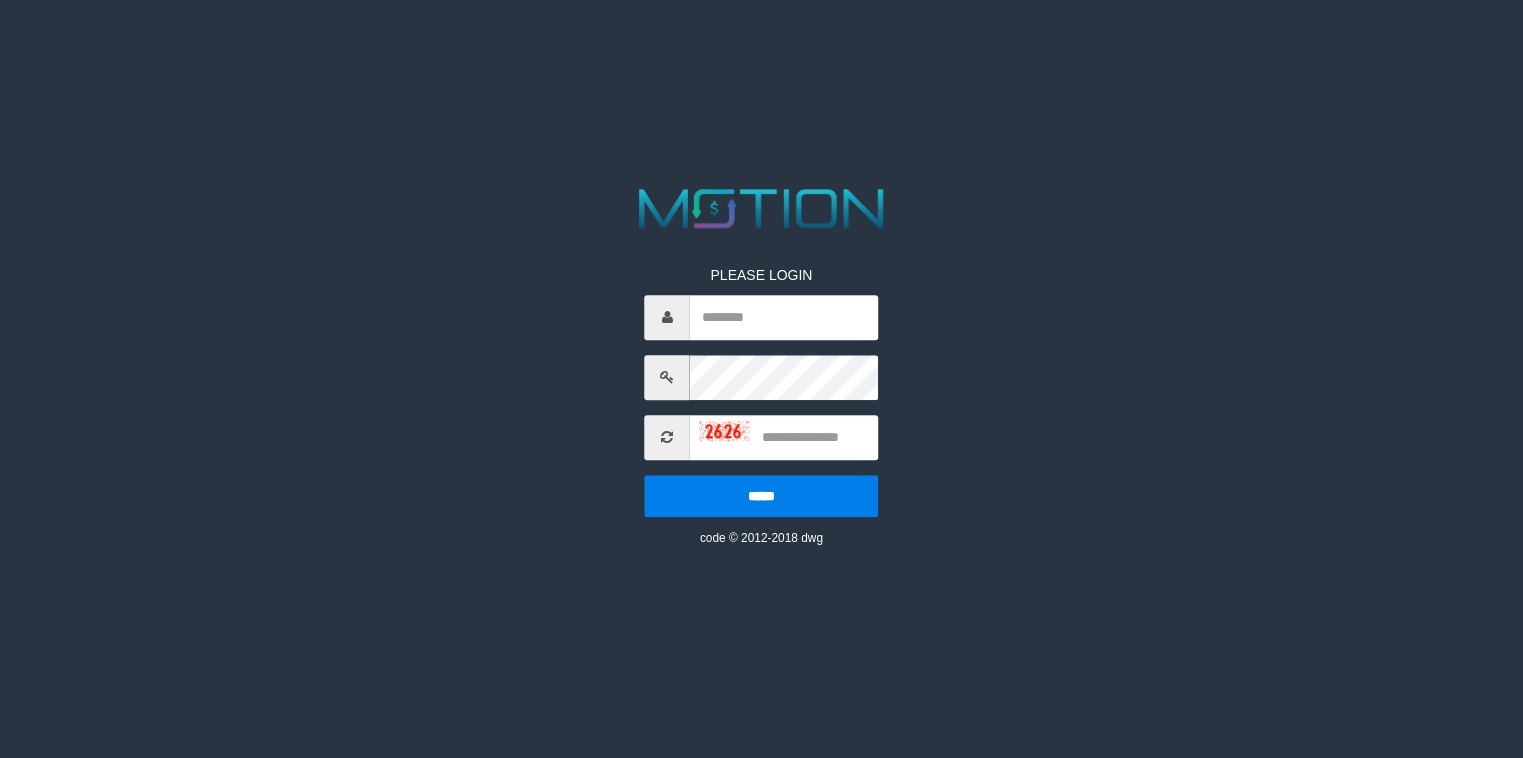 scroll, scrollTop: 0, scrollLeft: 0, axis: both 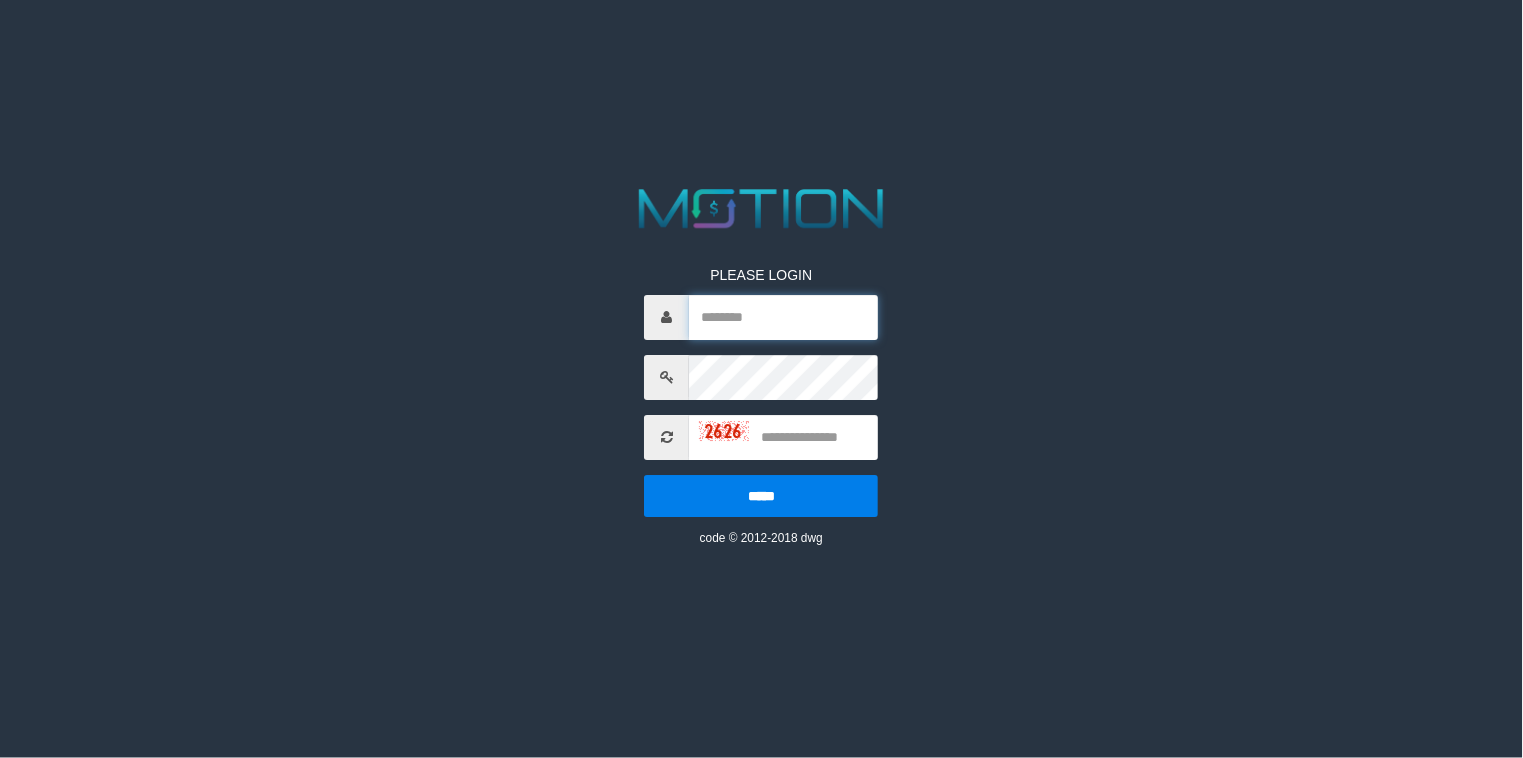 drag, startPoint x: 747, startPoint y: 331, endPoint x: 765, endPoint y: 333, distance: 18.110771 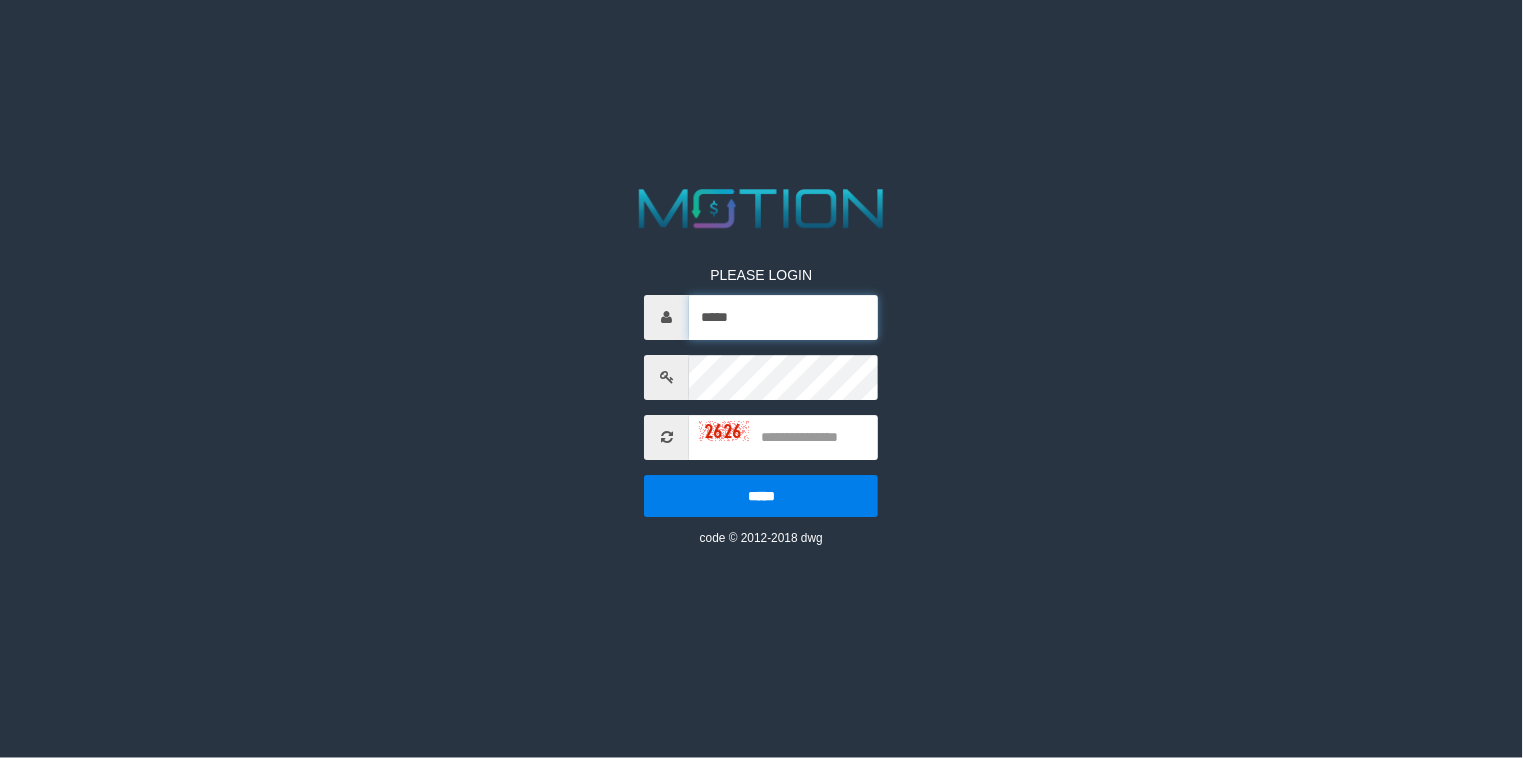 type on "*****" 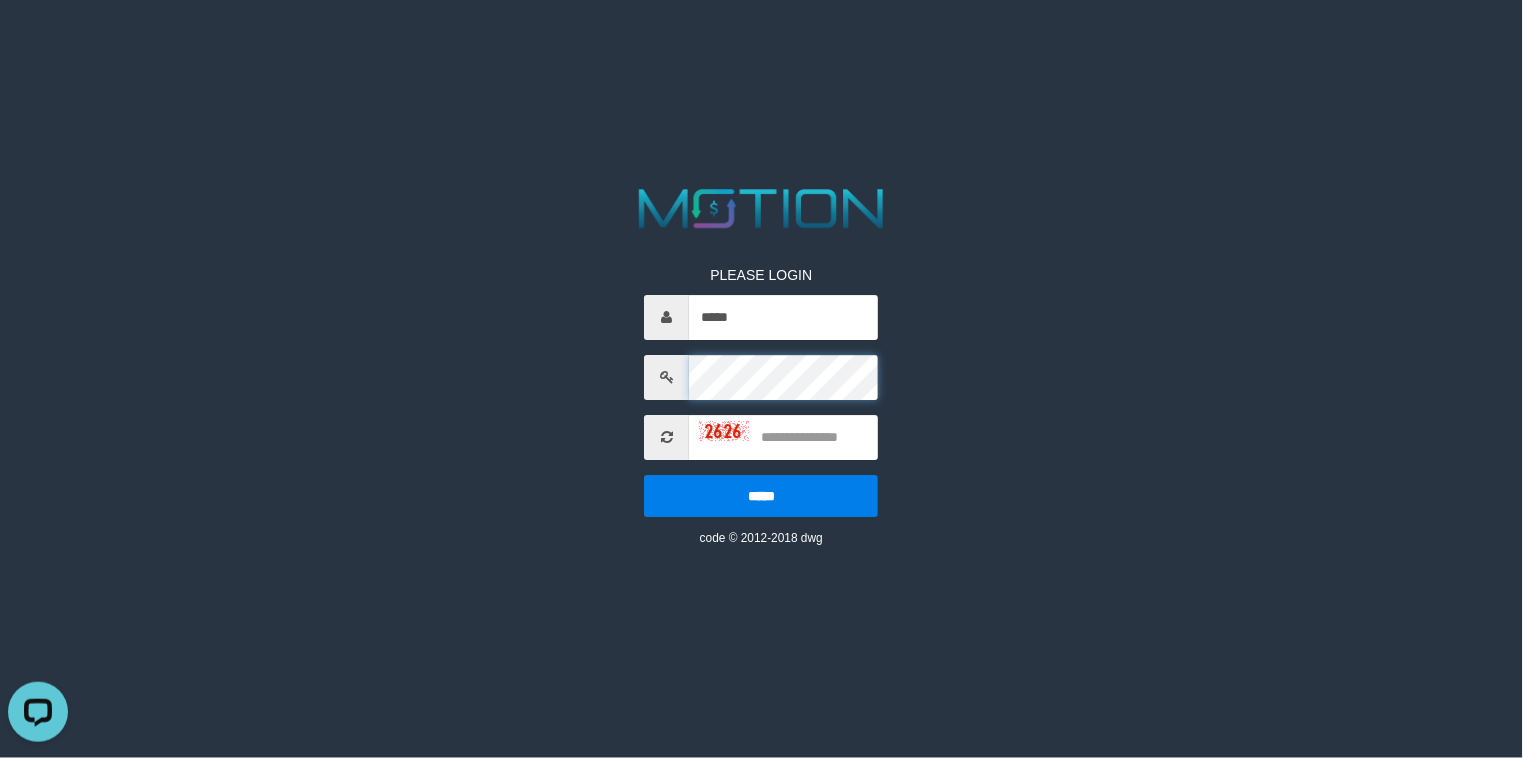 scroll, scrollTop: 0, scrollLeft: 0, axis: both 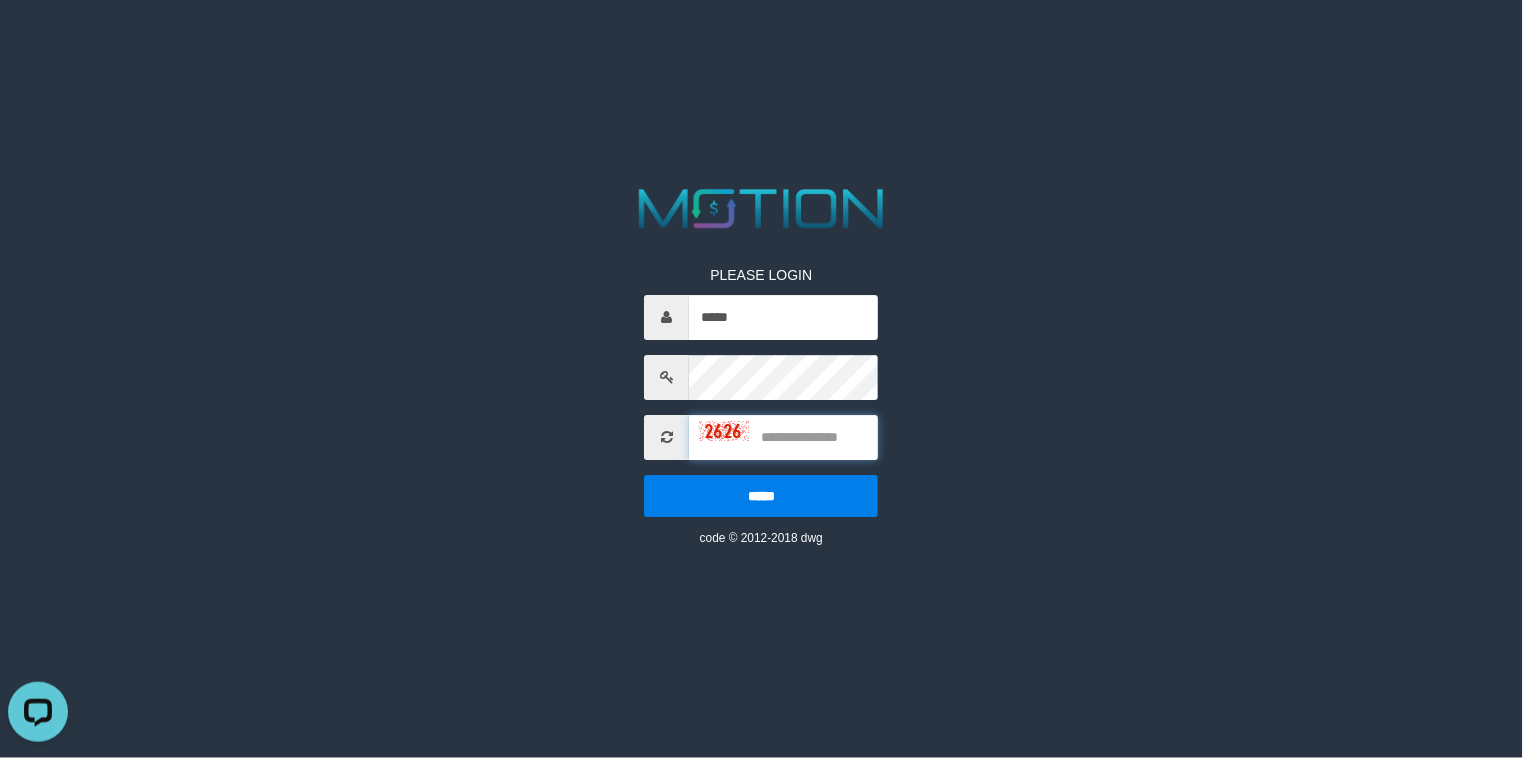 click at bounding box center [784, 437] 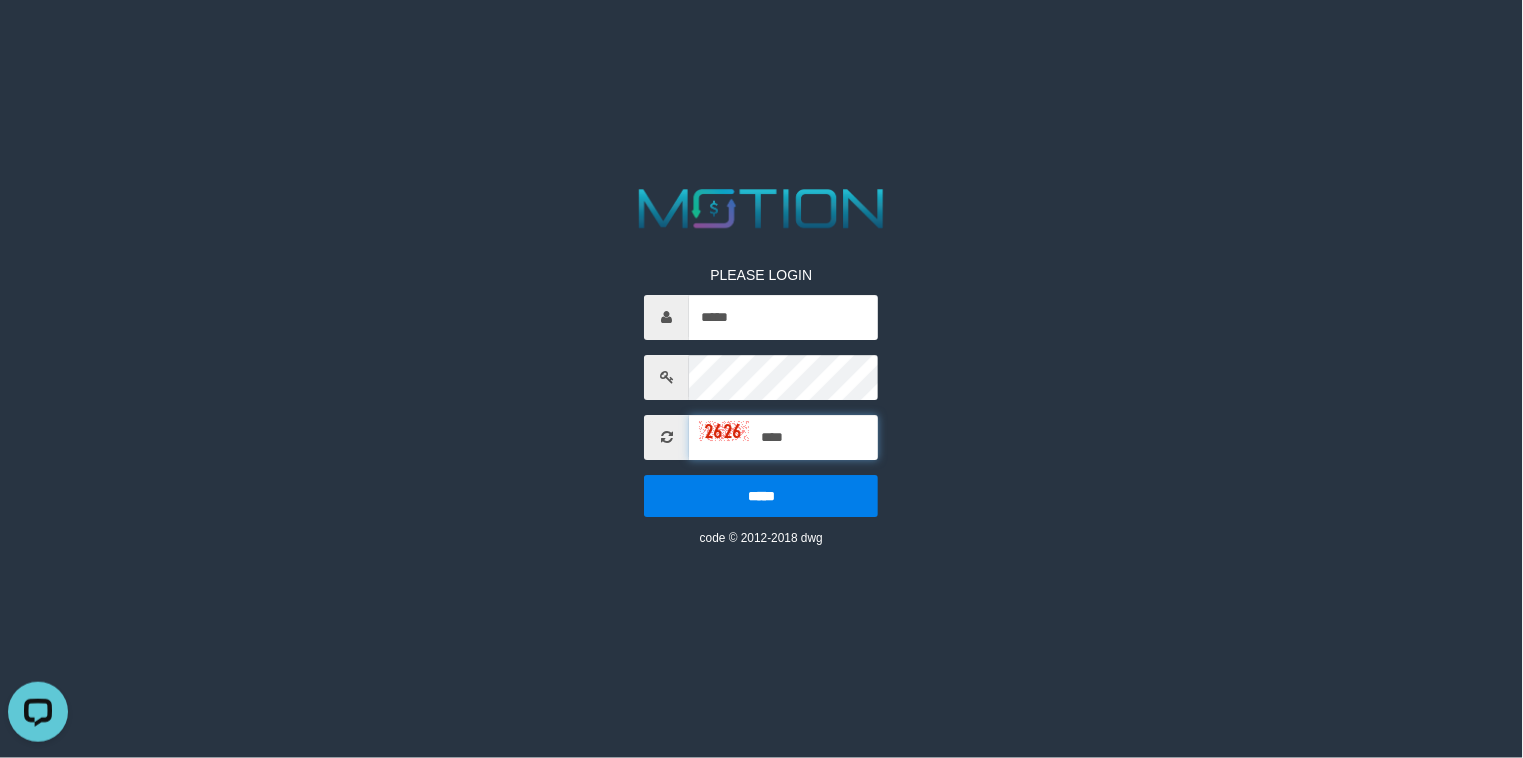 type on "****" 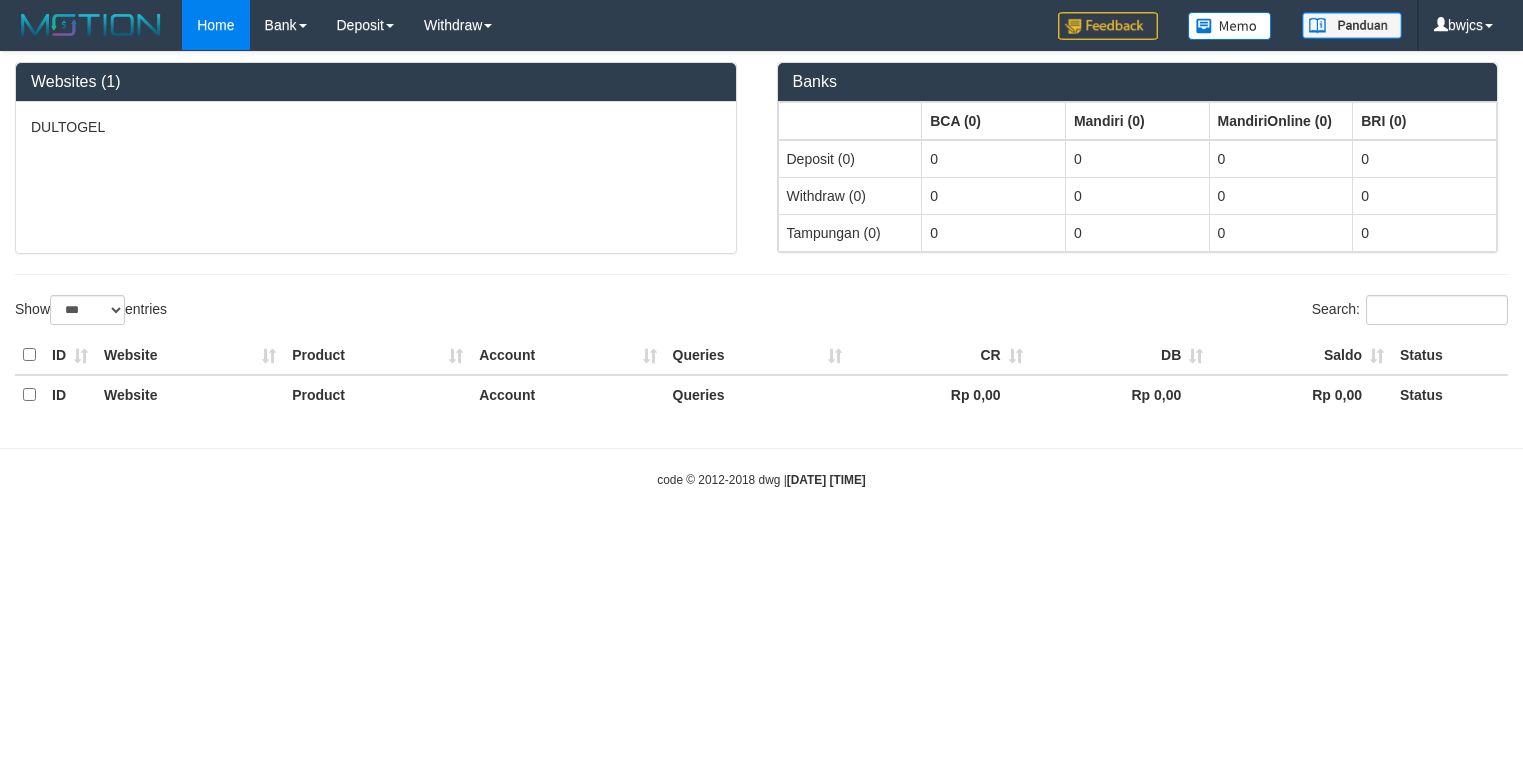 select on "***" 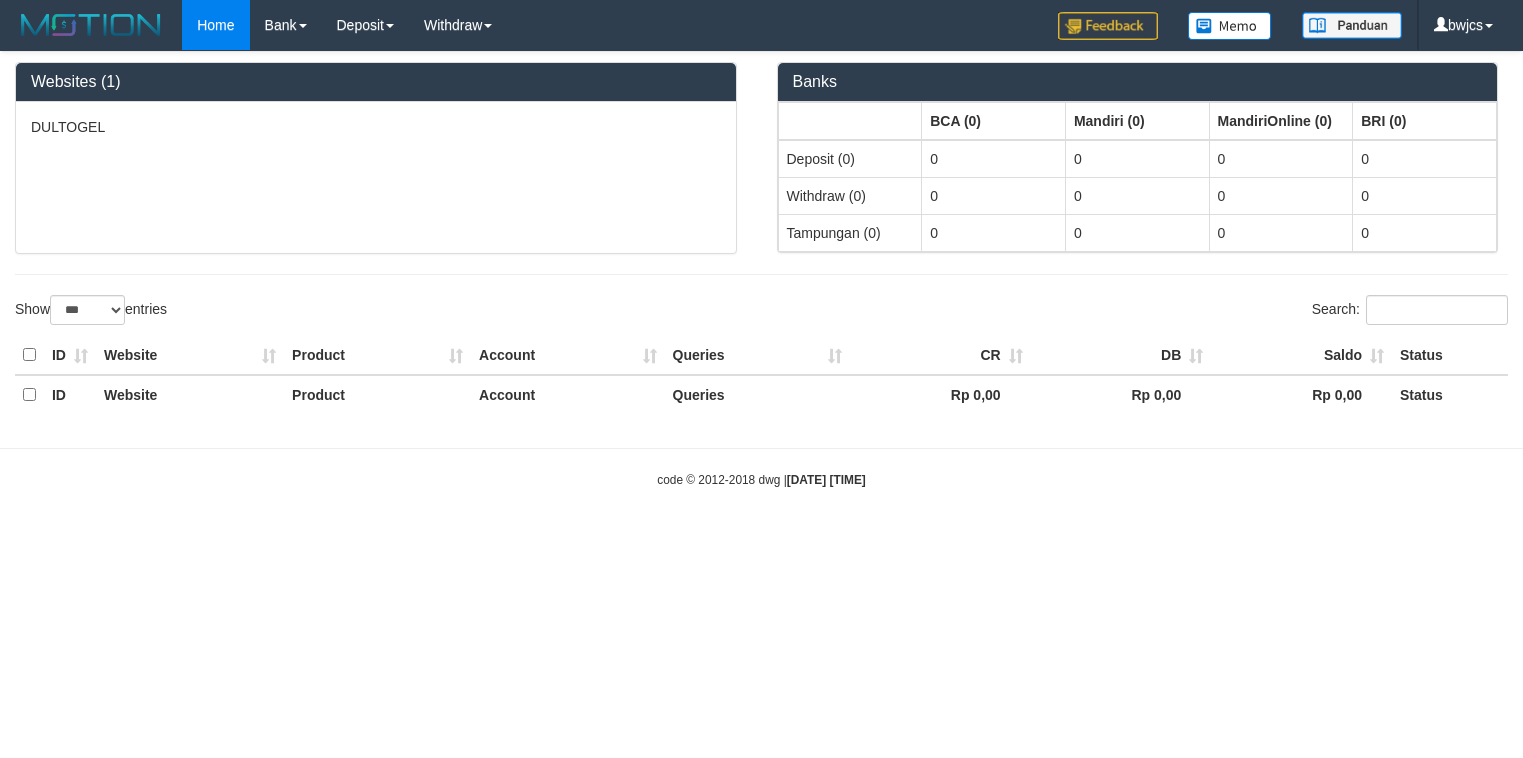 scroll, scrollTop: 0, scrollLeft: 0, axis: both 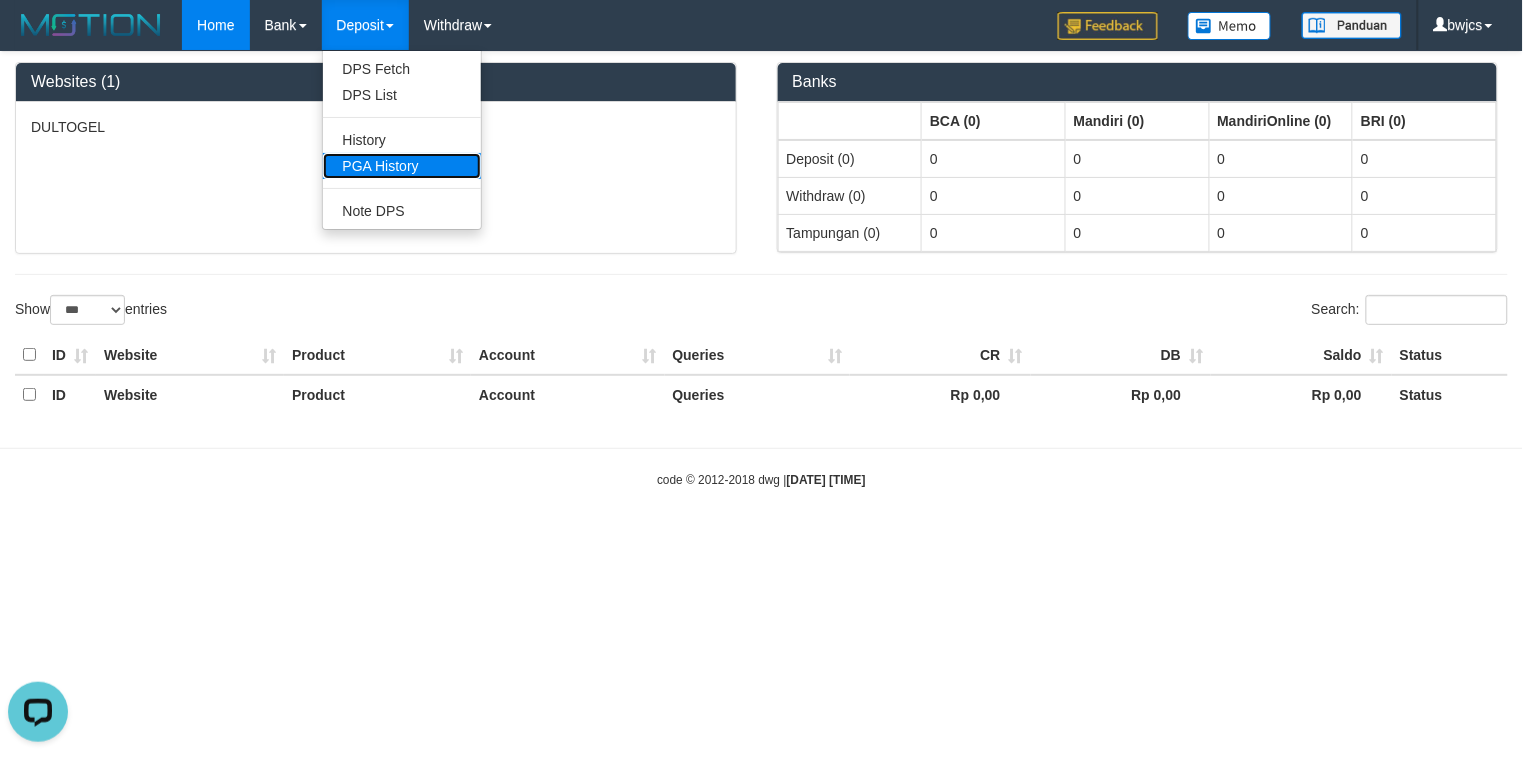 click on "PGA History" at bounding box center (402, 166) 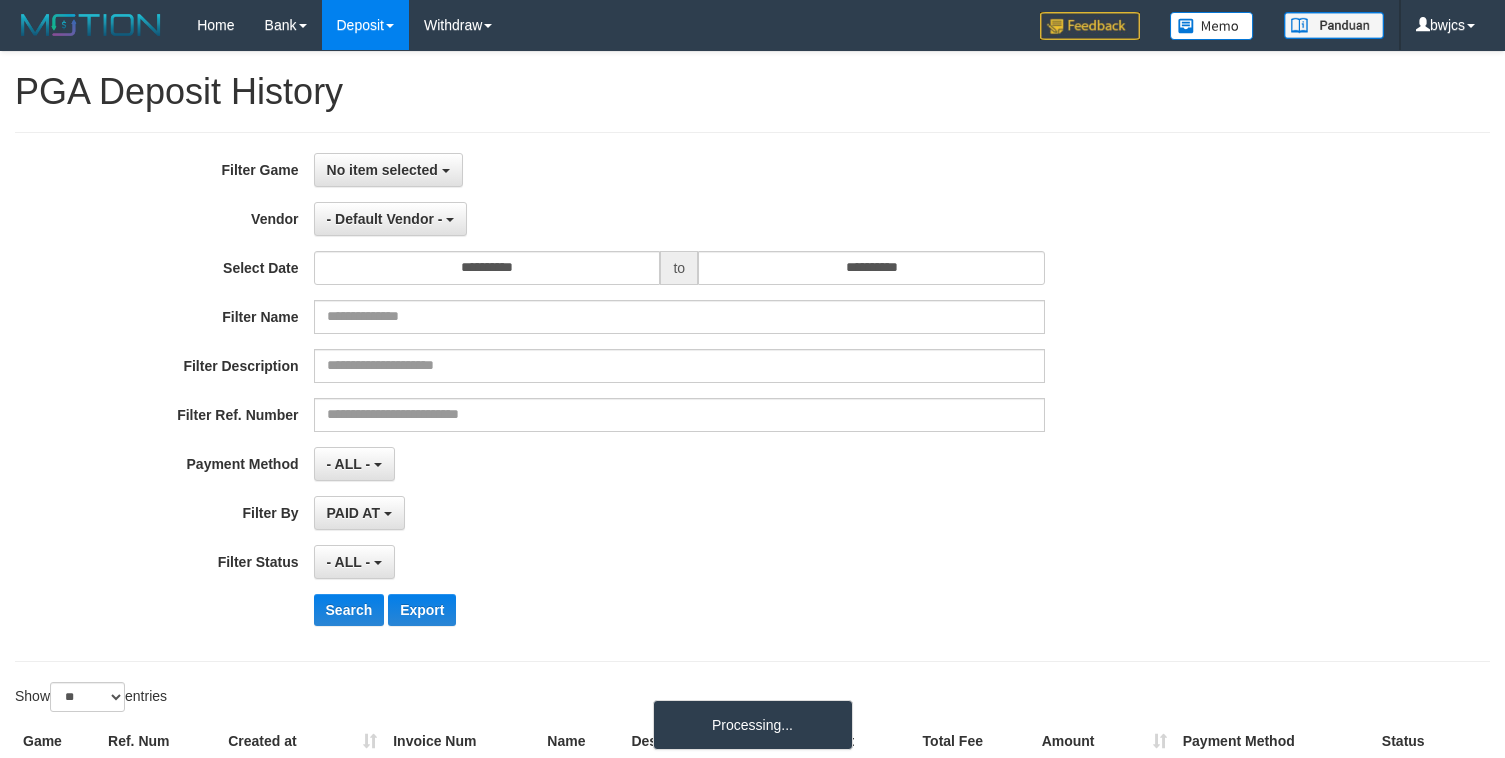 select 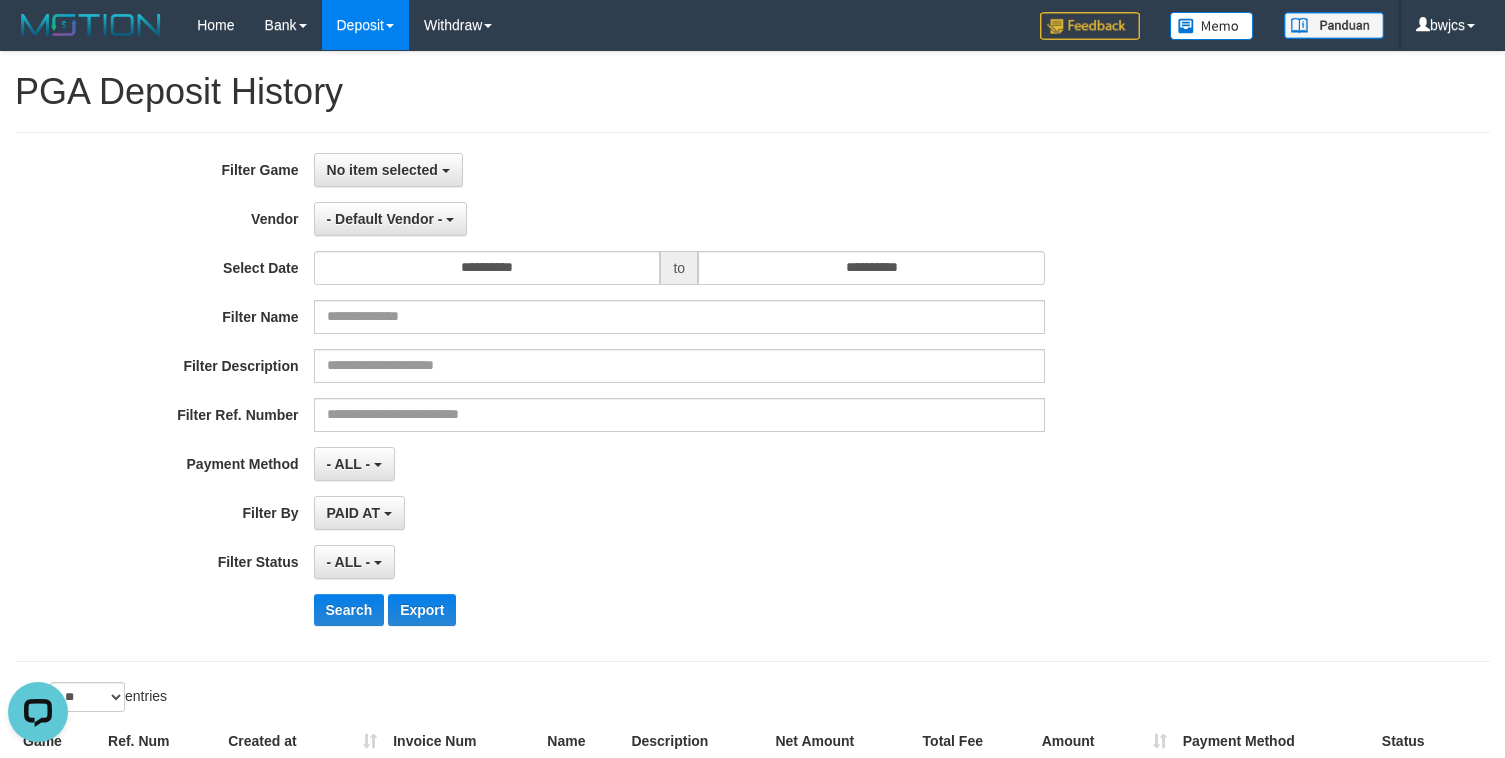 scroll, scrollTop: 0, scrollLeft: 0, axis: both 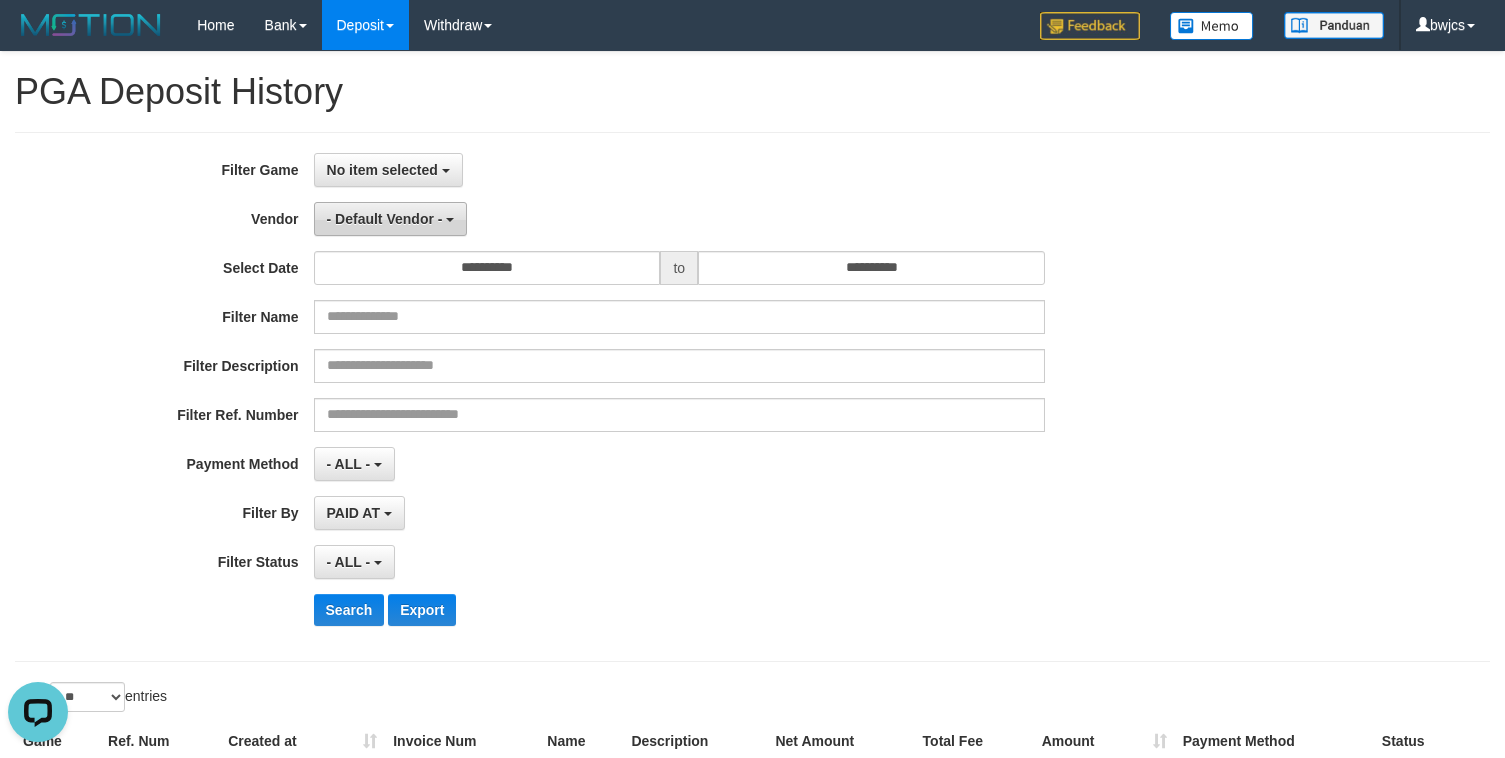 click on "- Default Vendor -" at bounding box center [385, 219] 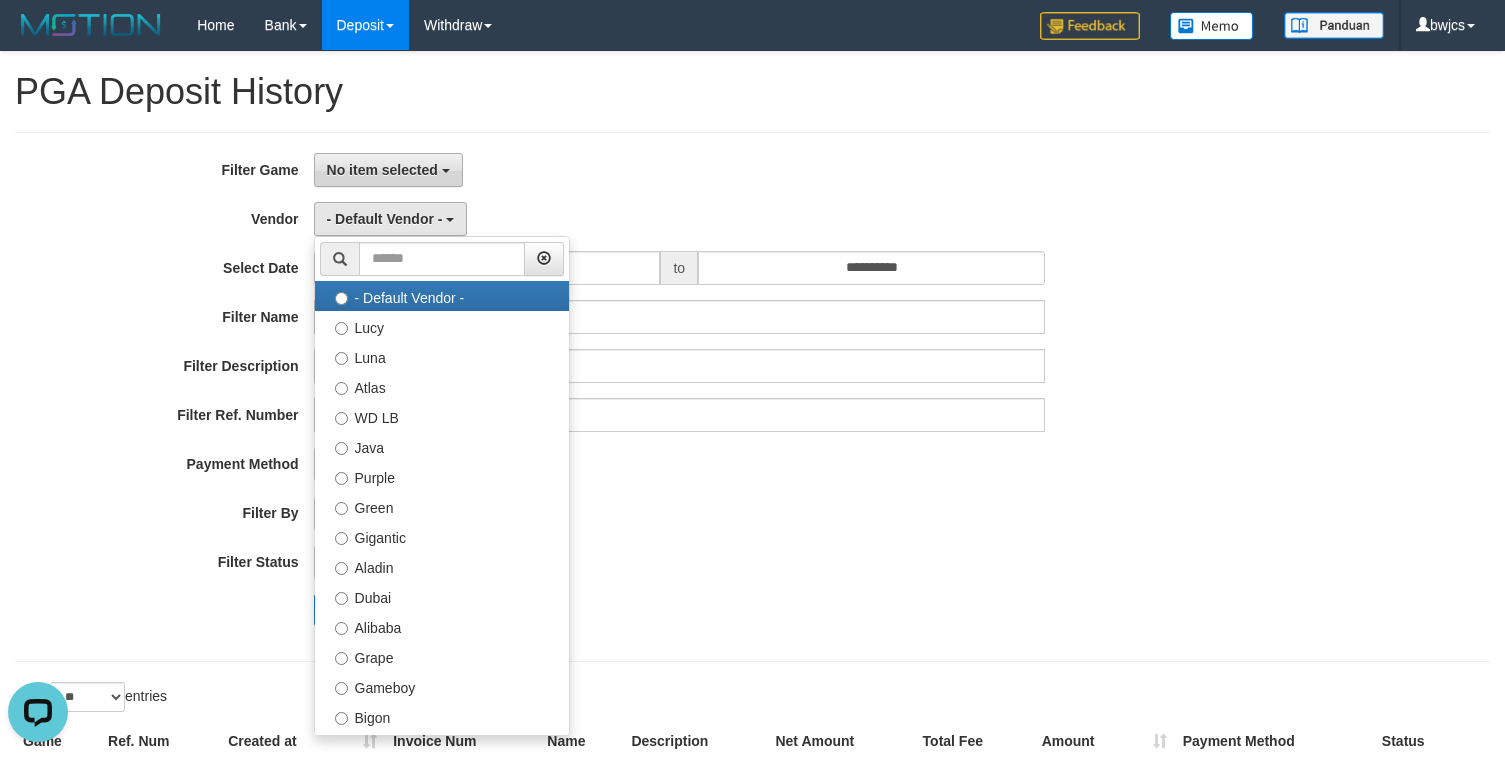 click on "No item selected" at bounding box center [382, 170] 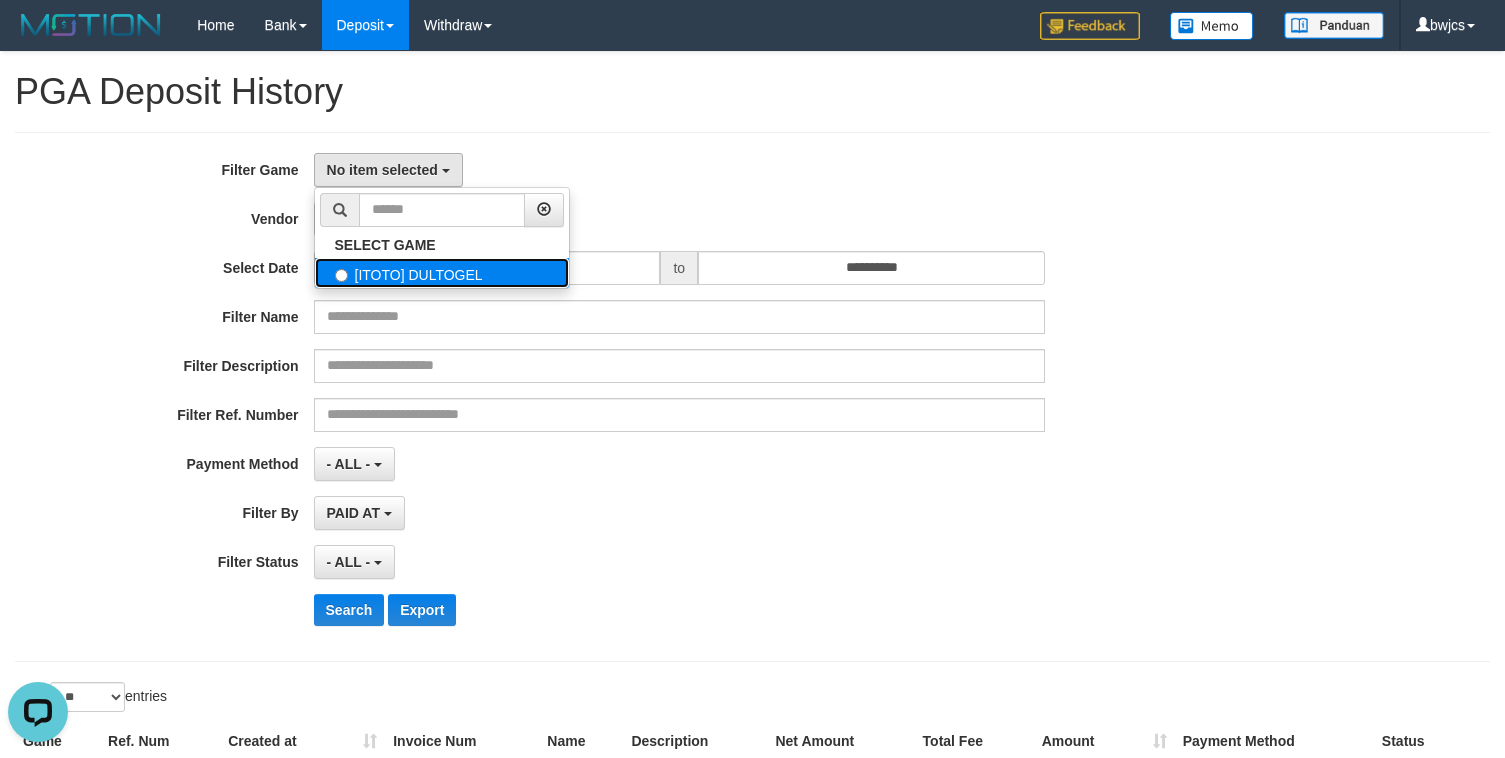 click on "[ITOTO] DULTOGEL" at bounding box center (442, 273) 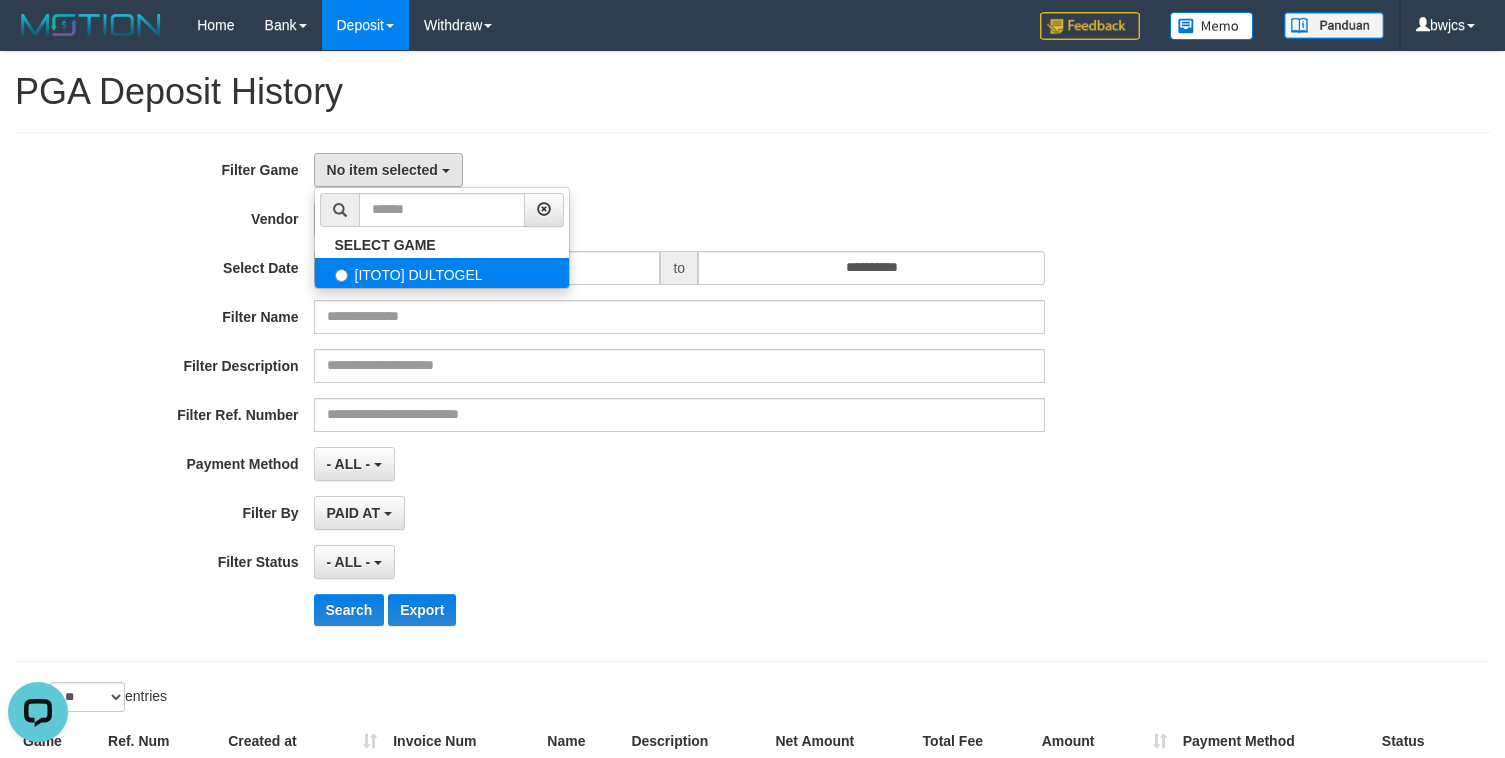 select on "****" 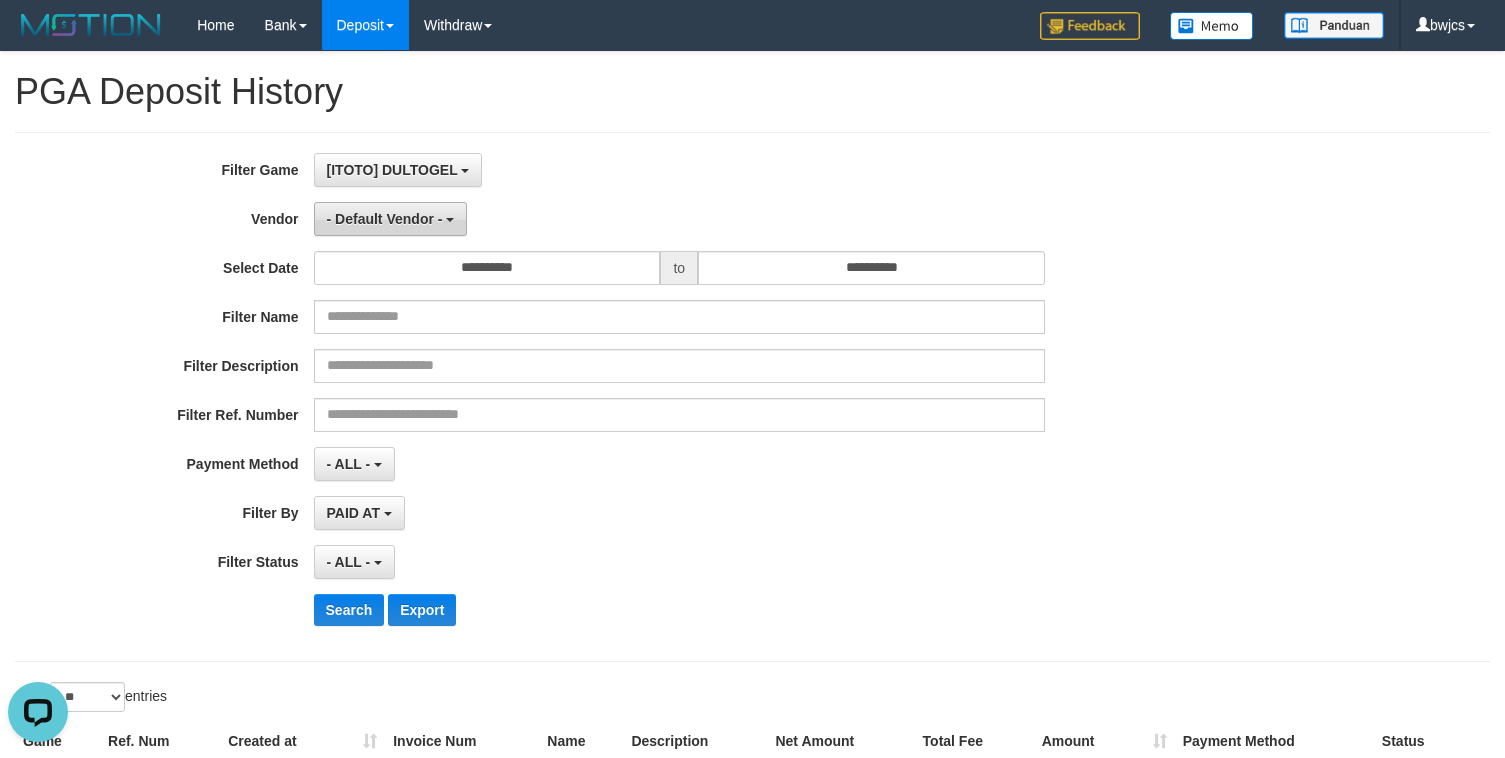 scroll, scrollTop: 17, scrollLeft: 0, axis: vertical 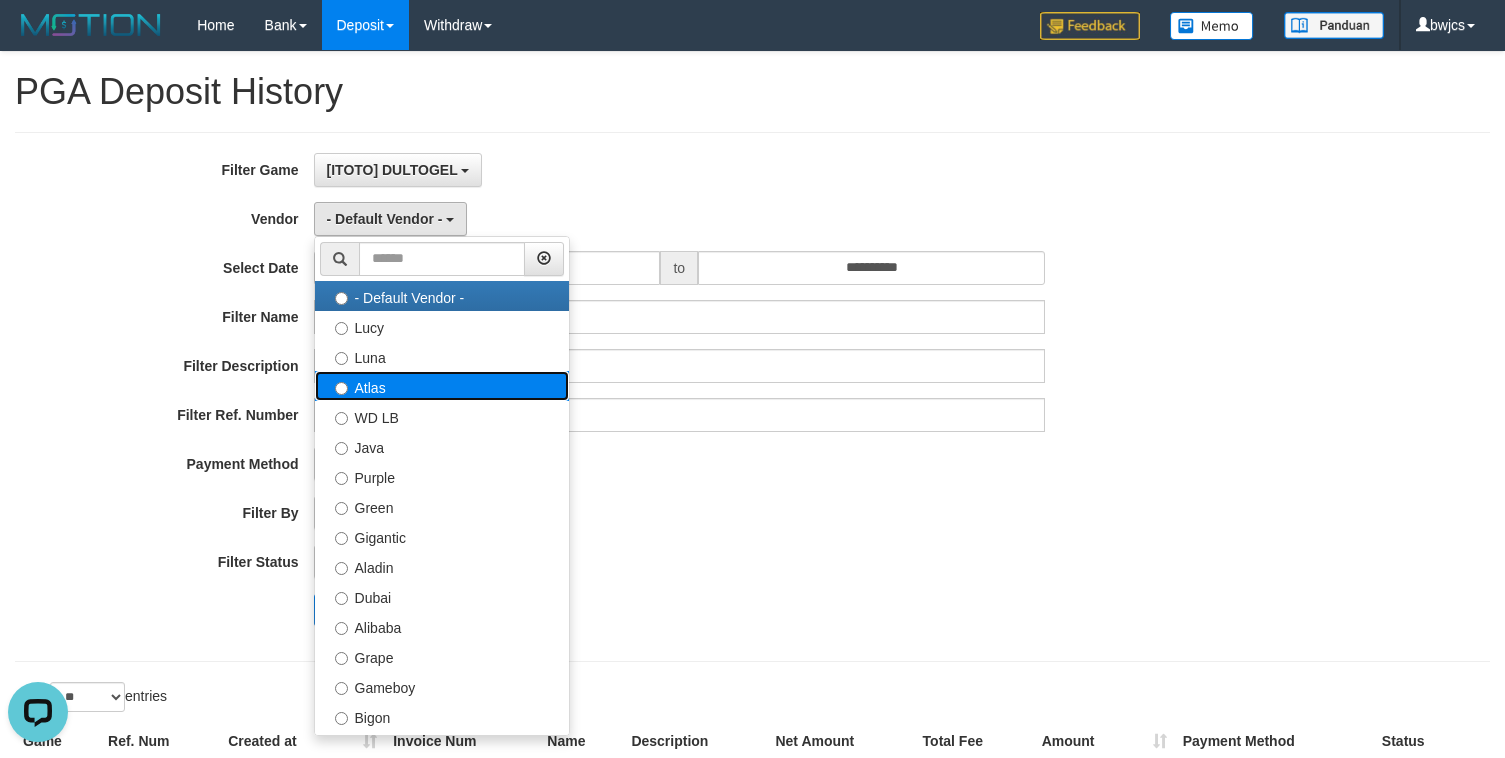click on "Atlas" at bounding box center [442, 386] 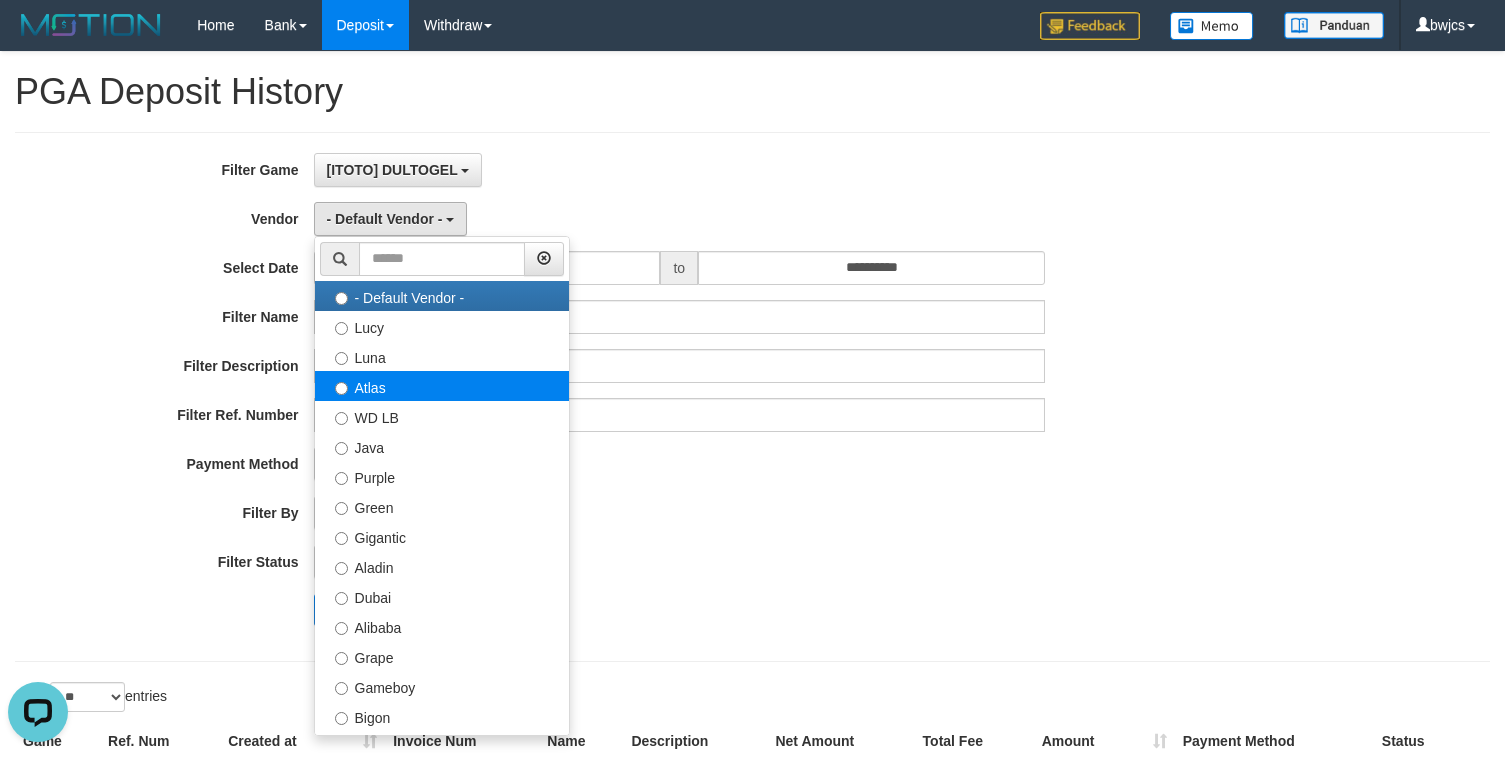 select on "**********" 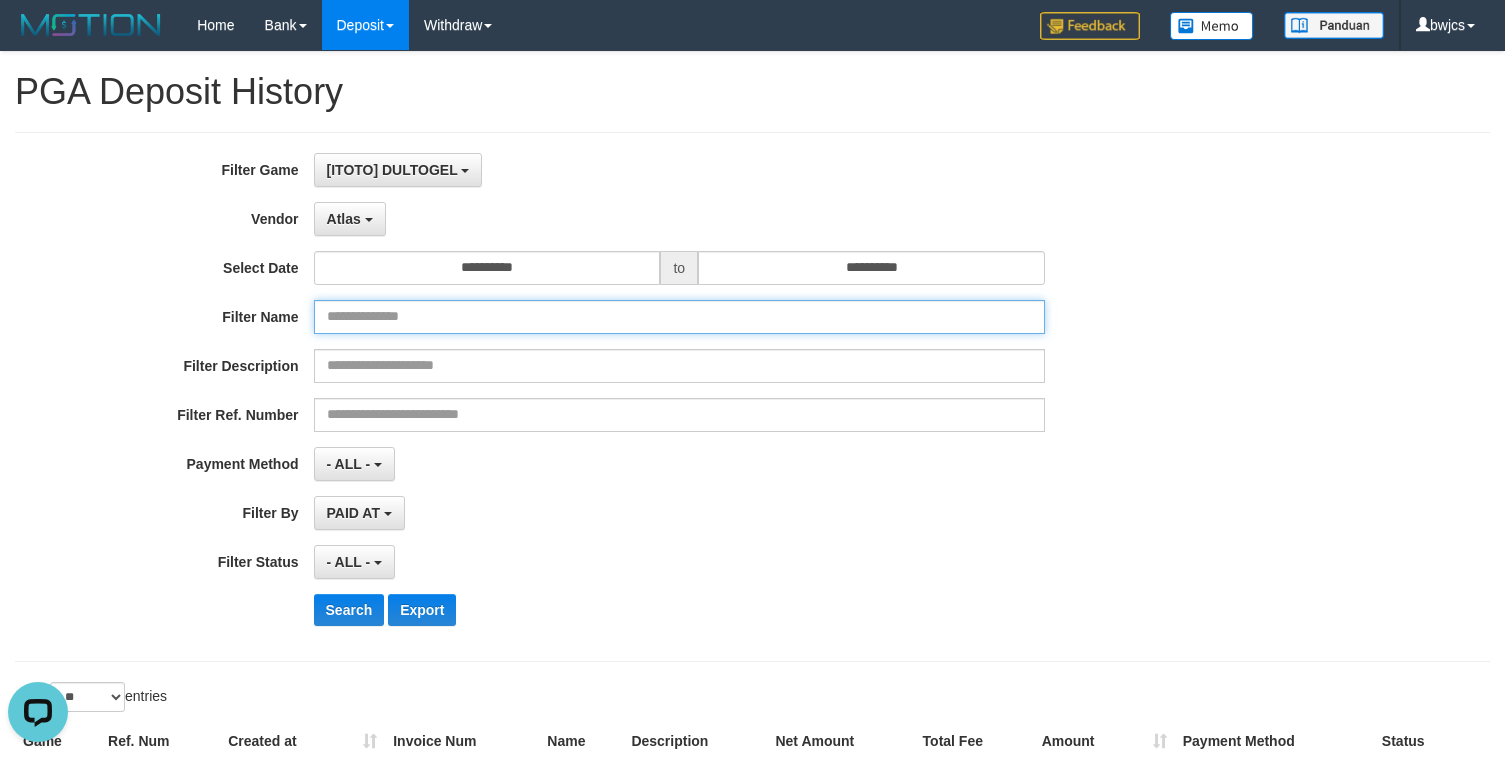 click at bounding box center [680, 317] 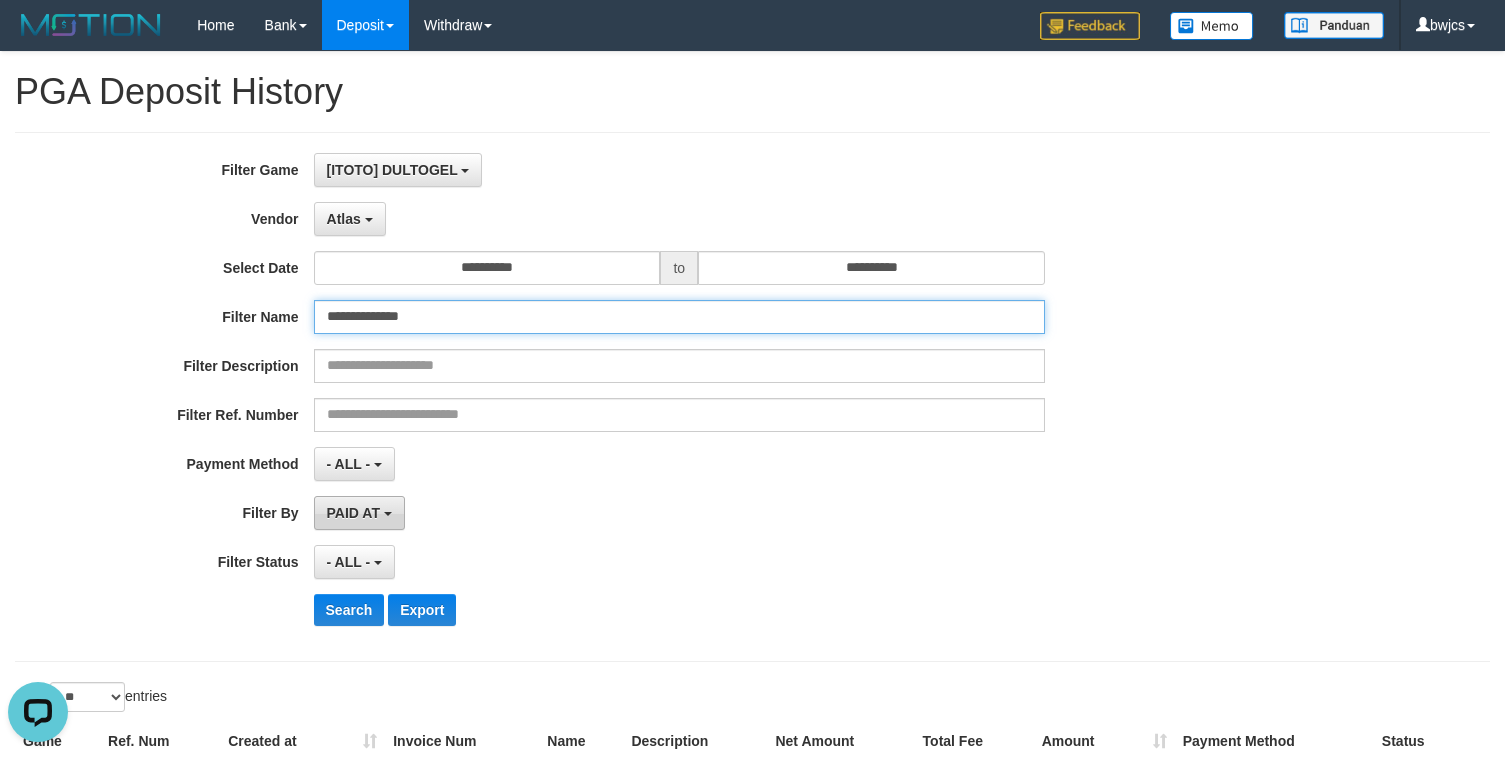 type on "**********" 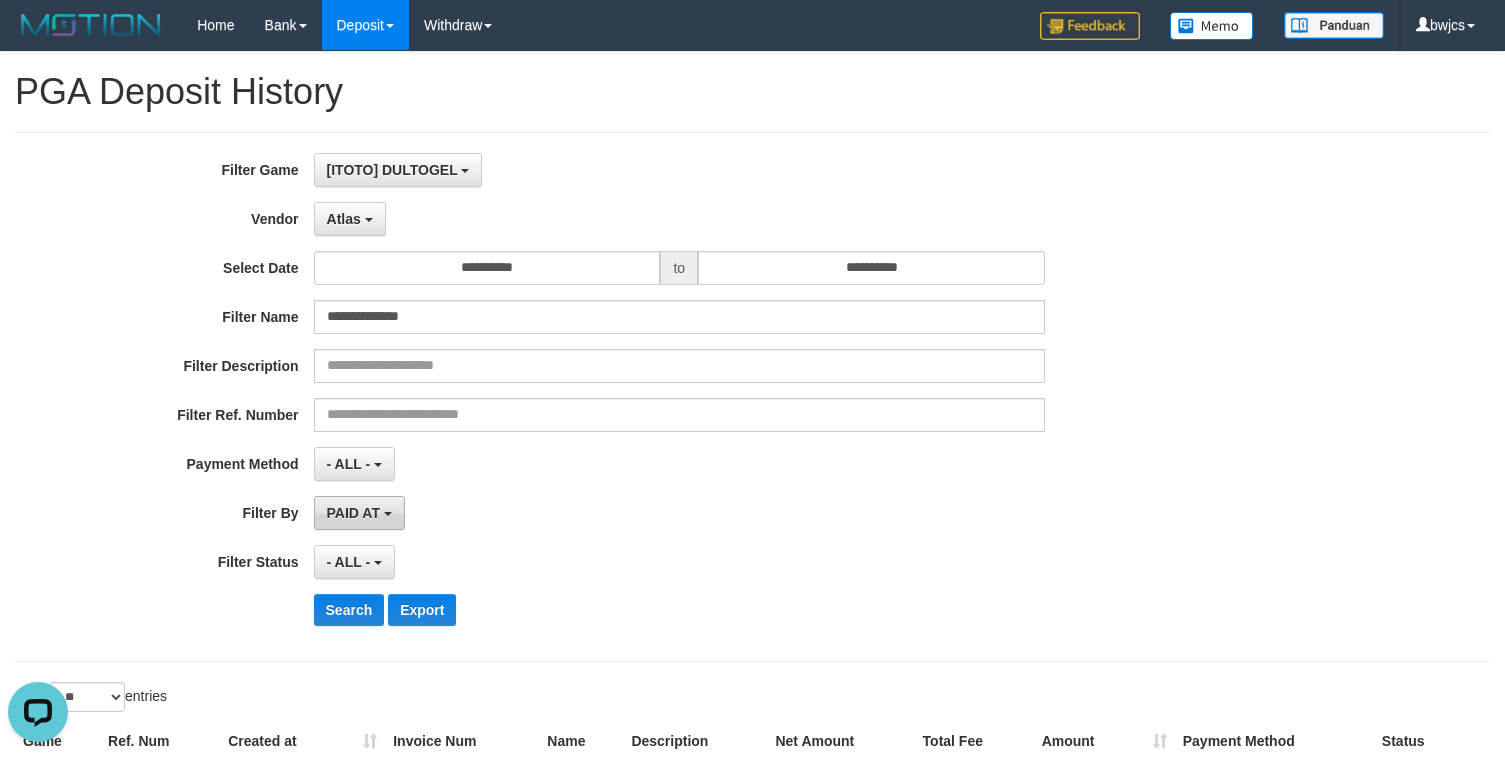 click on "PAID AT" at bounding box center (353, 513) 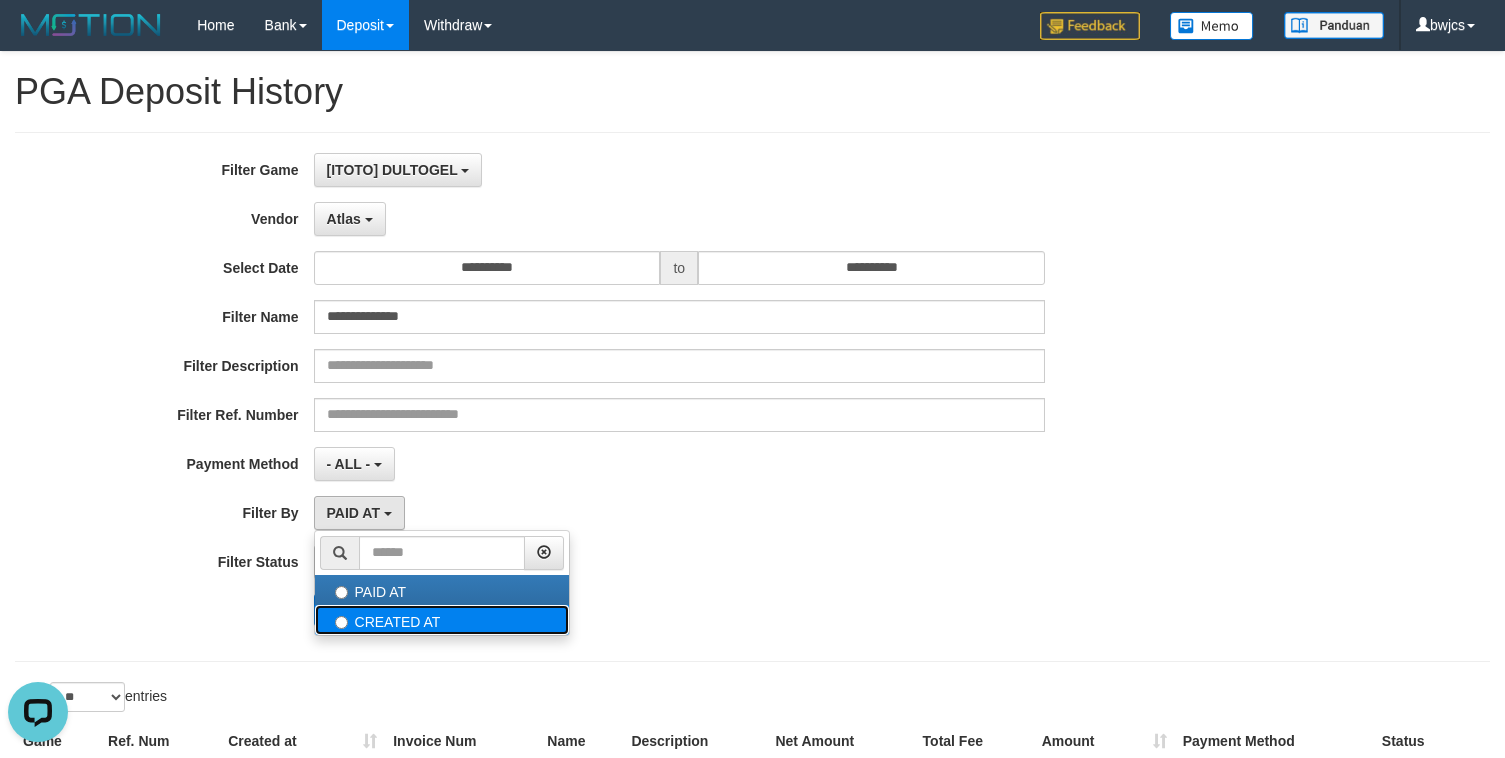 click on "CREATED AT" at bounding box center [442, 620] 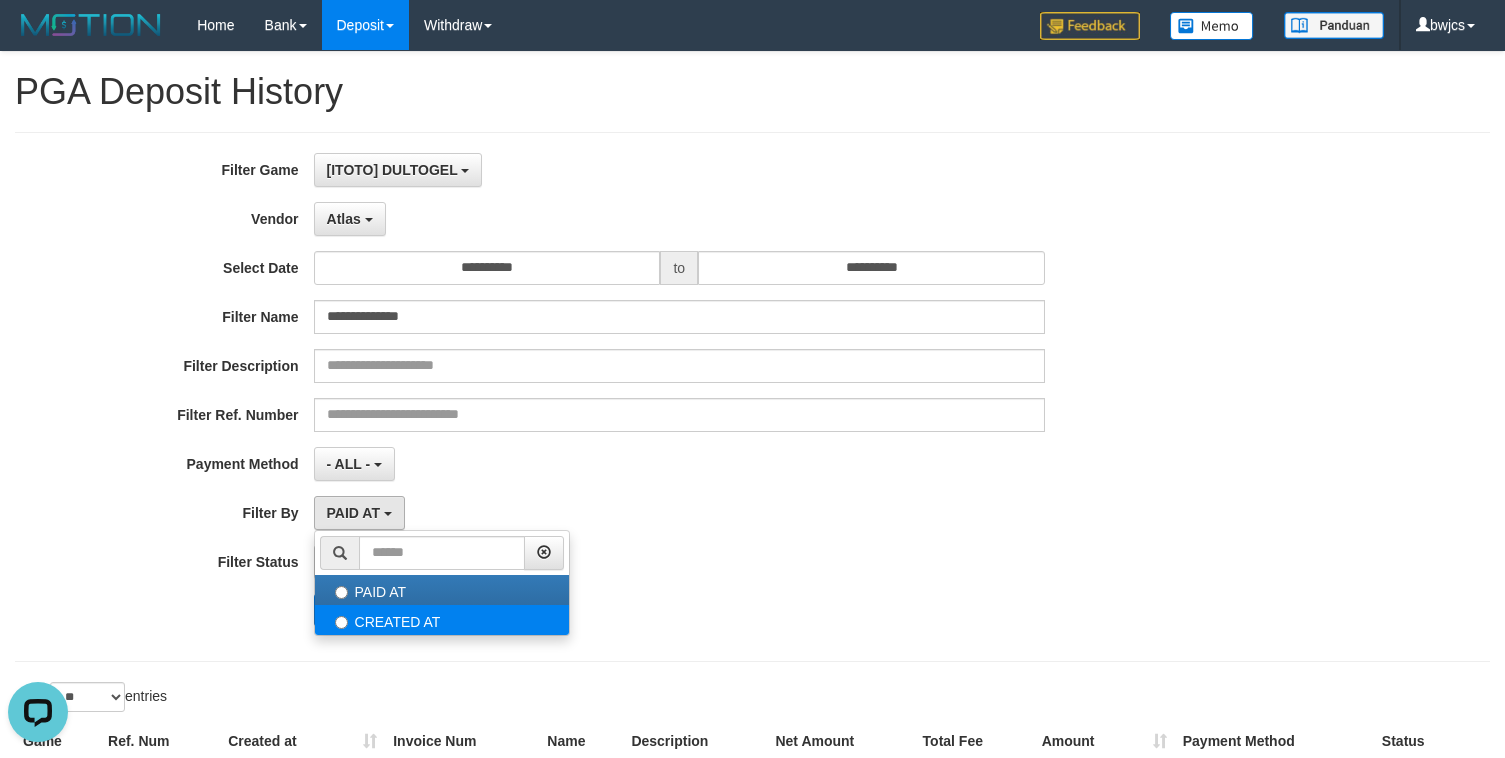 select on "*" 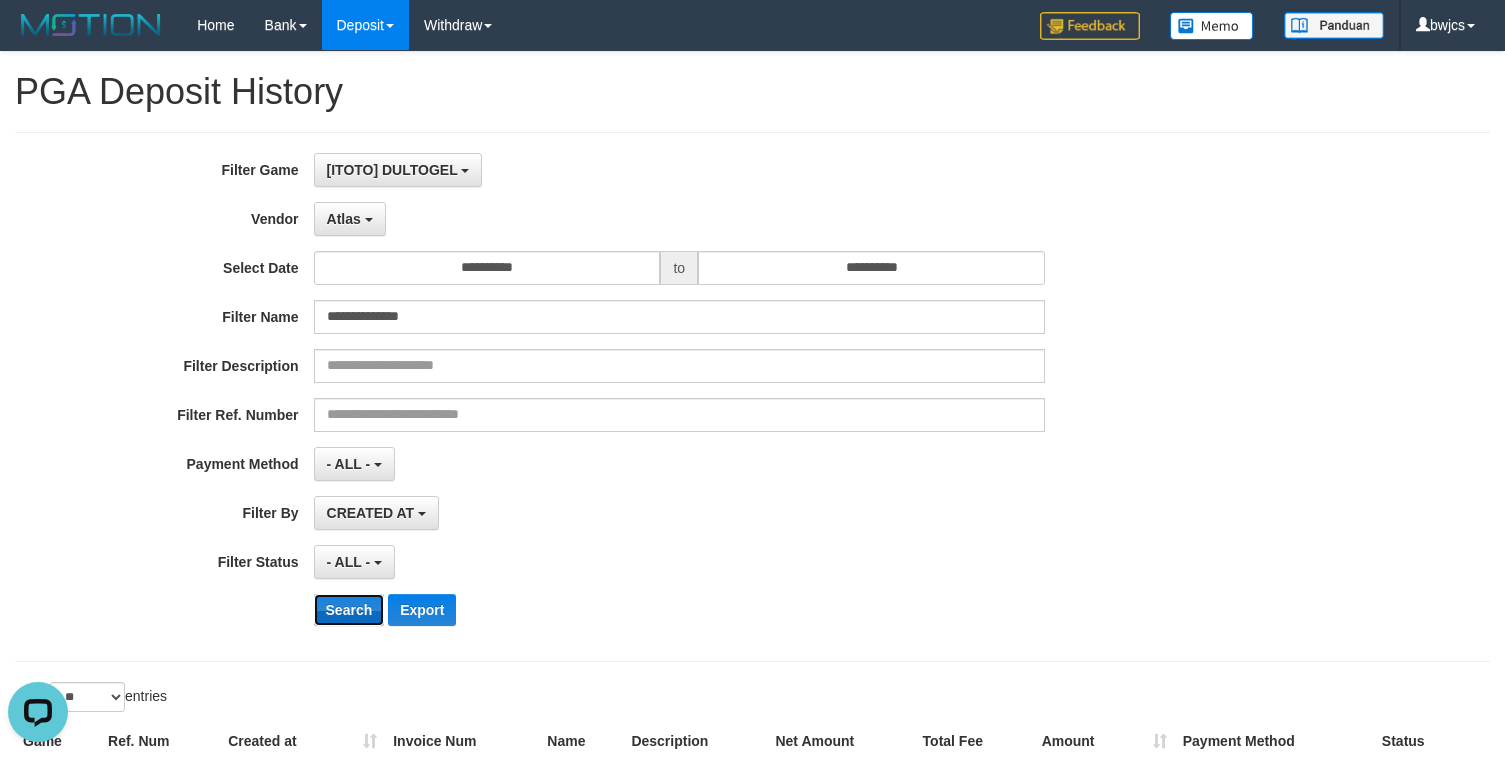 click on "Search" at bounding box center [349, 610] 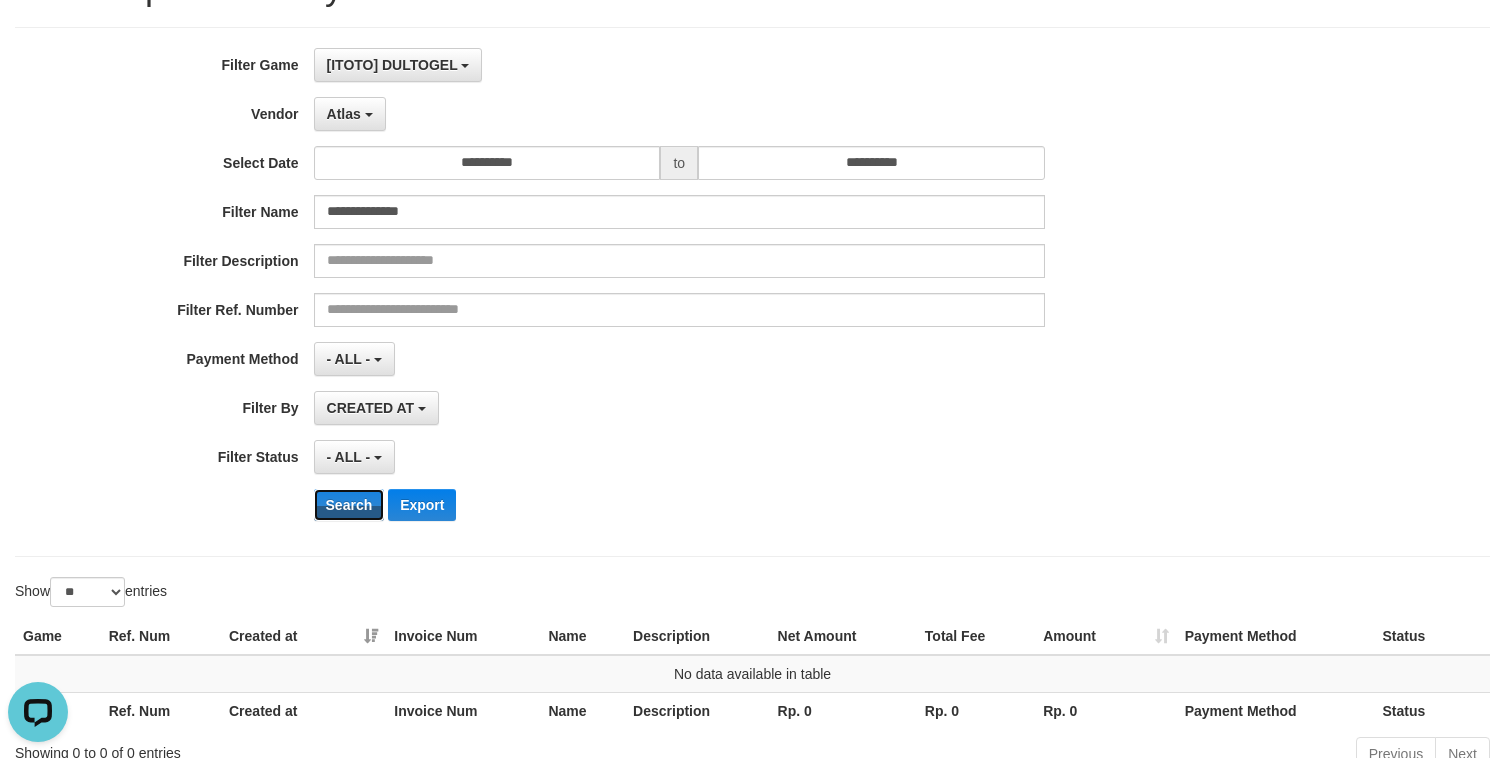 scroll, scrollTop: 0, scrollLeft: 0, axis: both 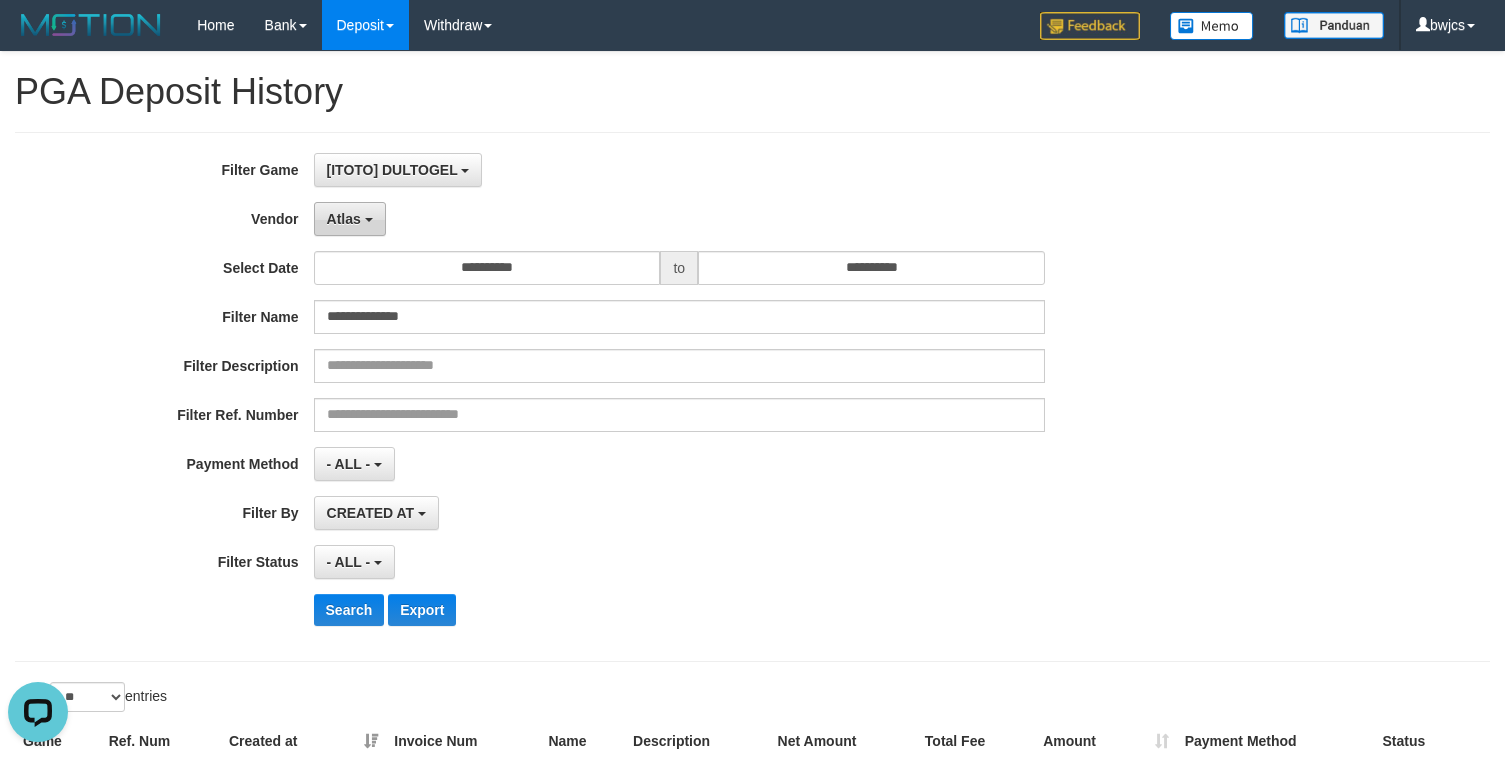 click on "Atlas" at bounding box center [344, 219] 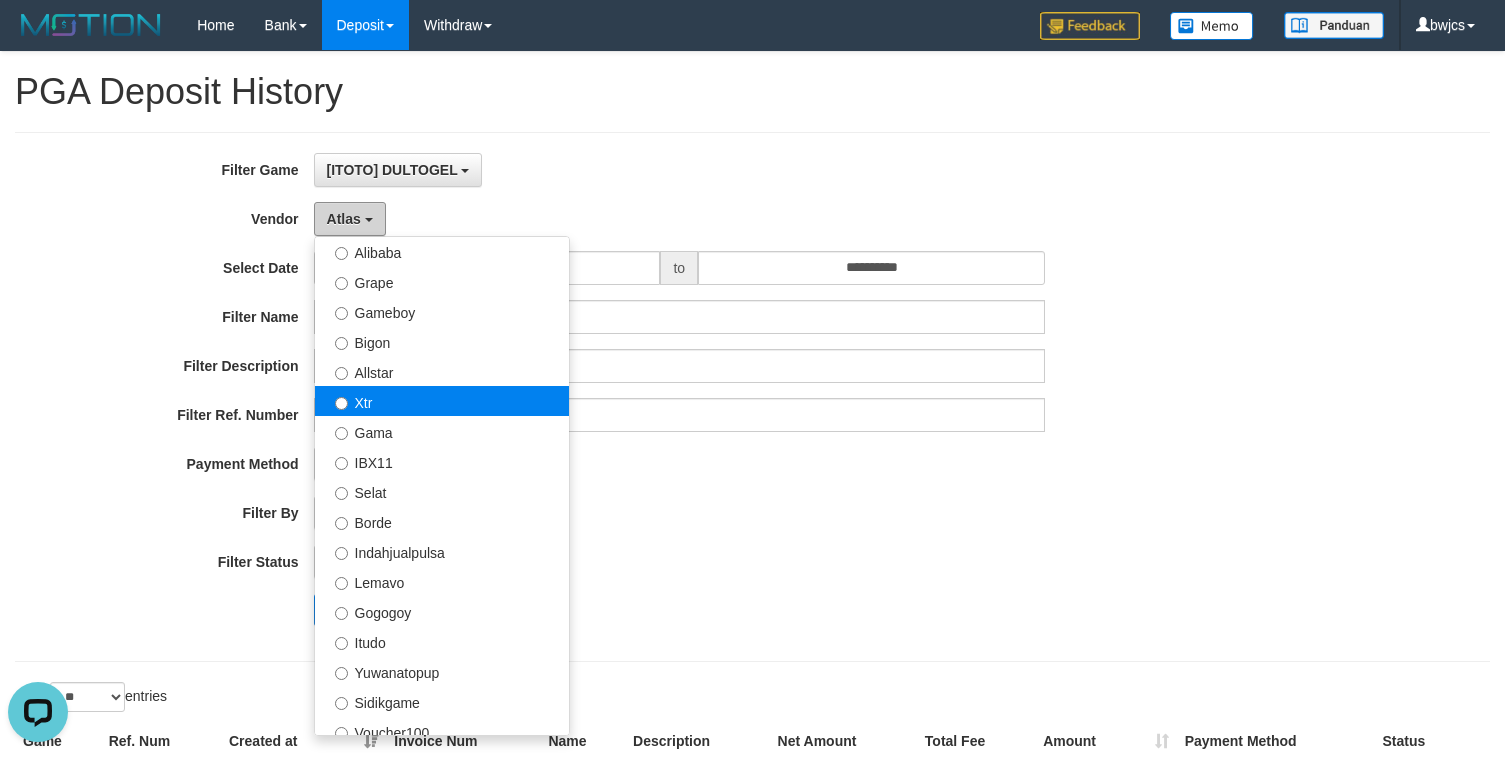 scroll, scrollTop: 500, scrollLeft: 0, axis: vertical 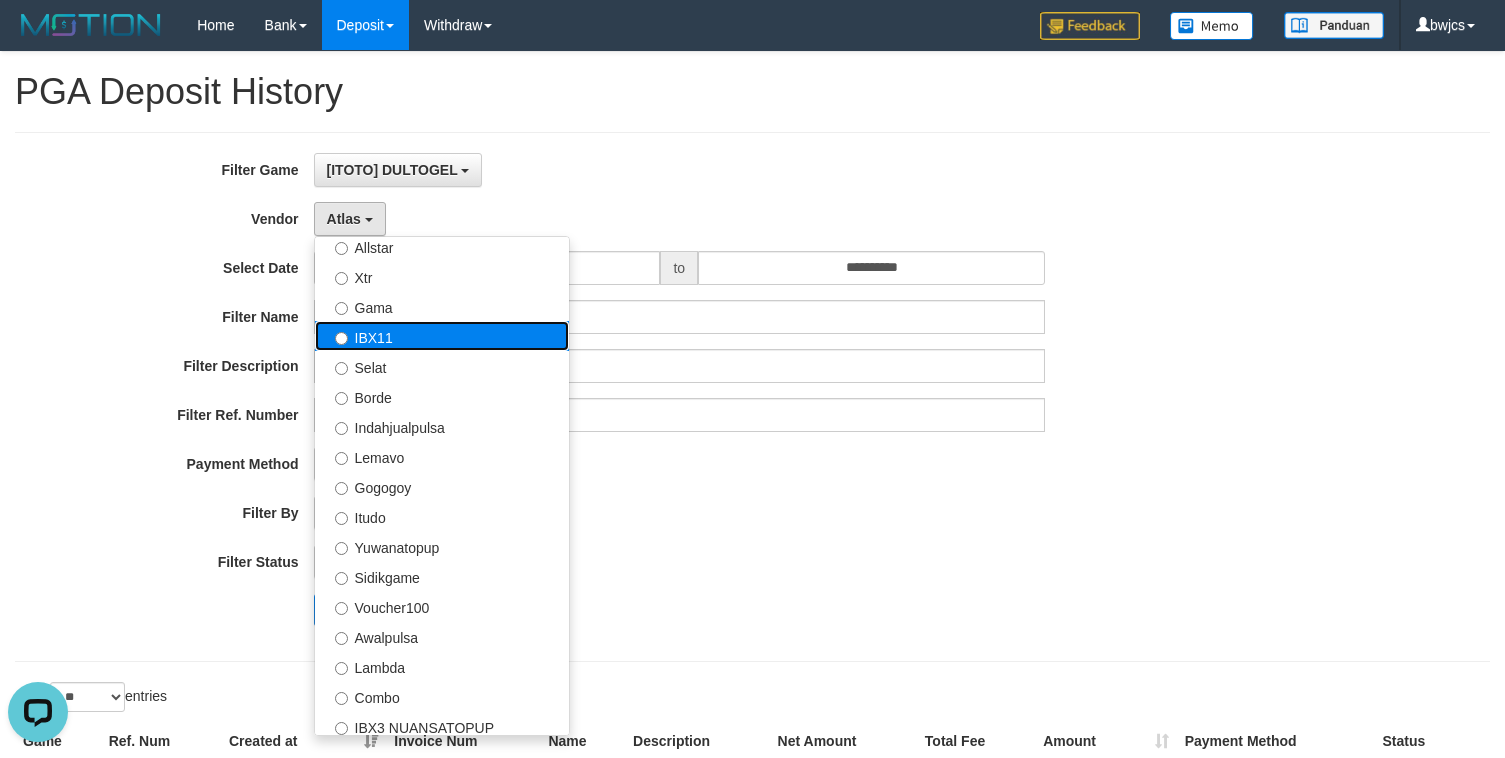 click on "IBX11" at bounding box center [442, 336] 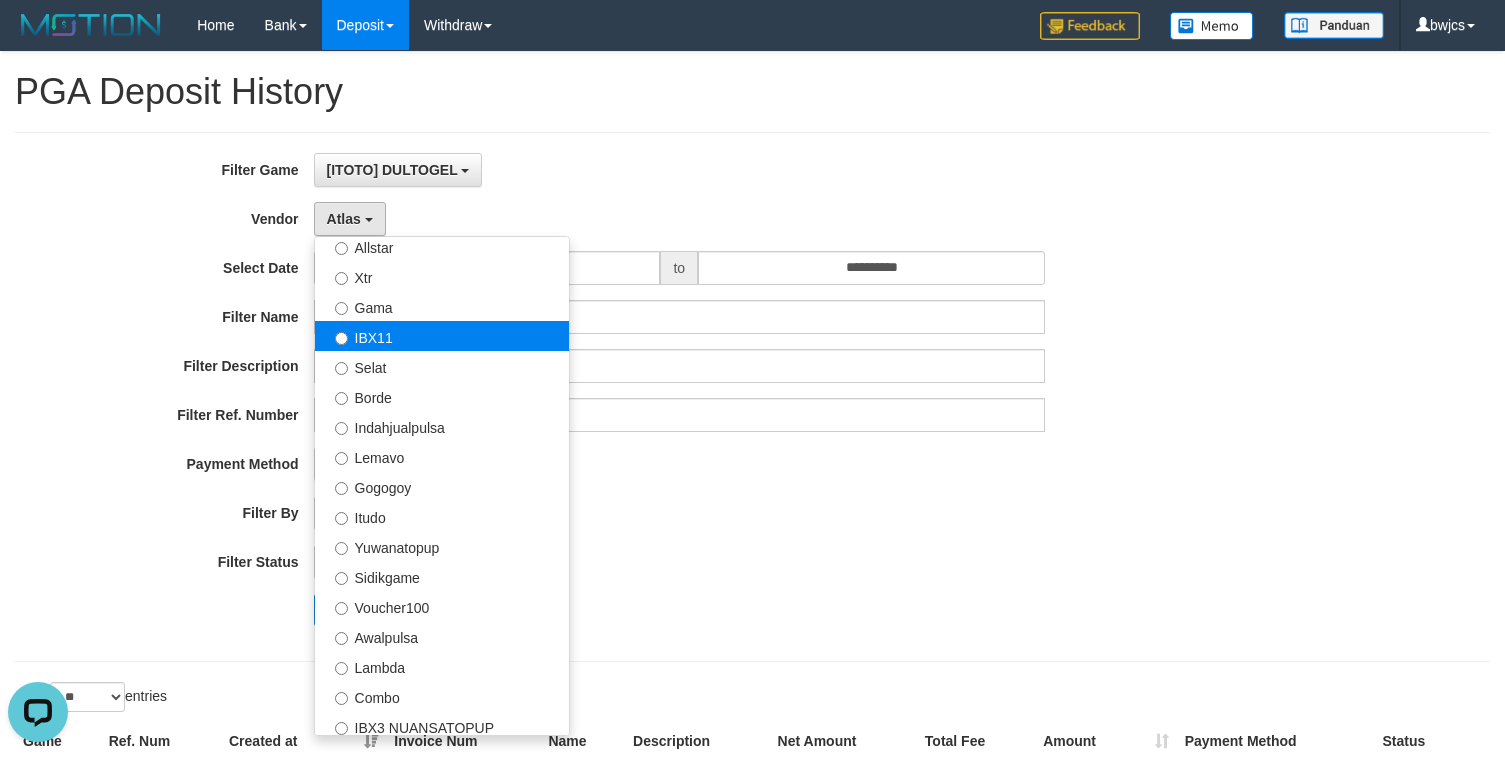 select on "**********" 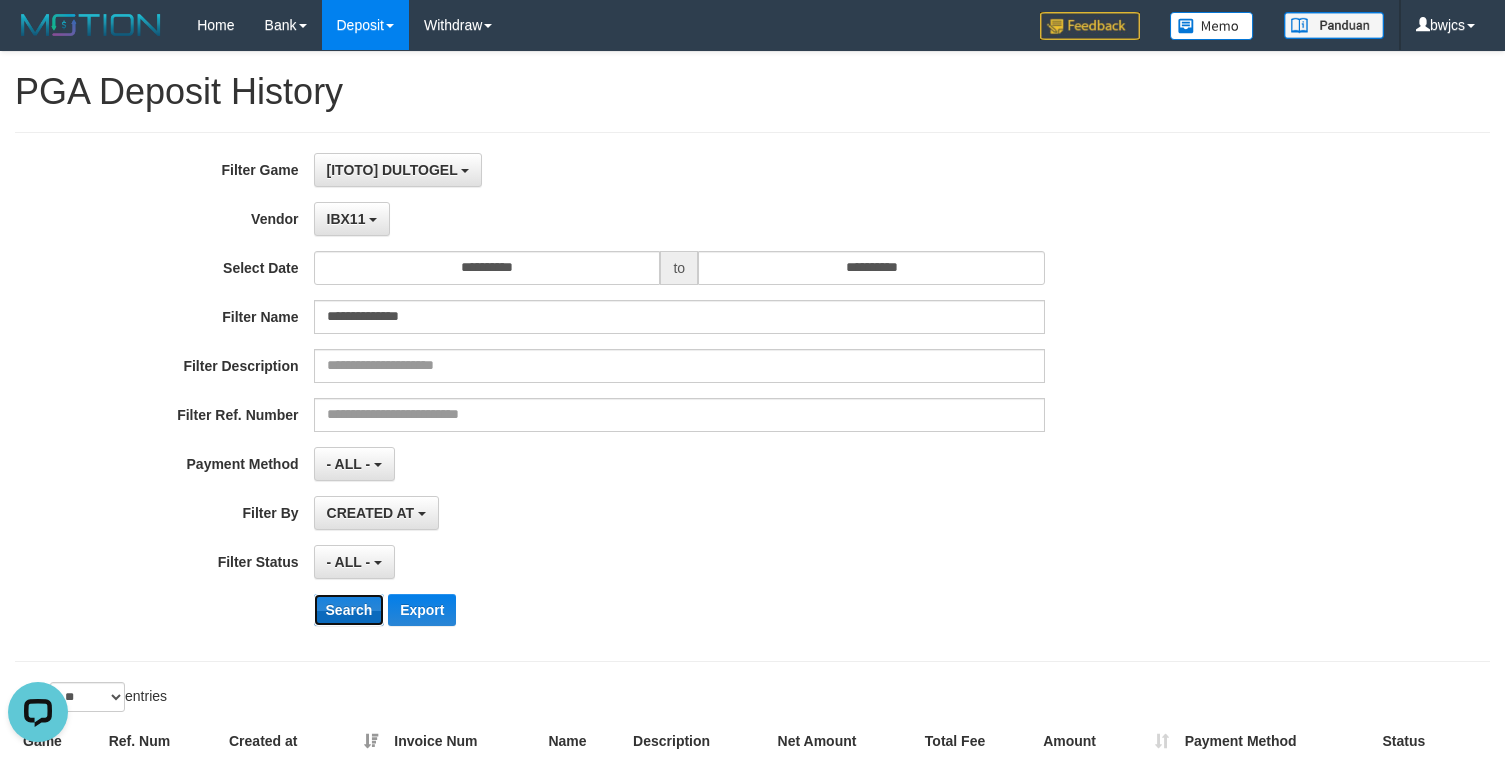 click on "Search" at bounding box center (349, 610) 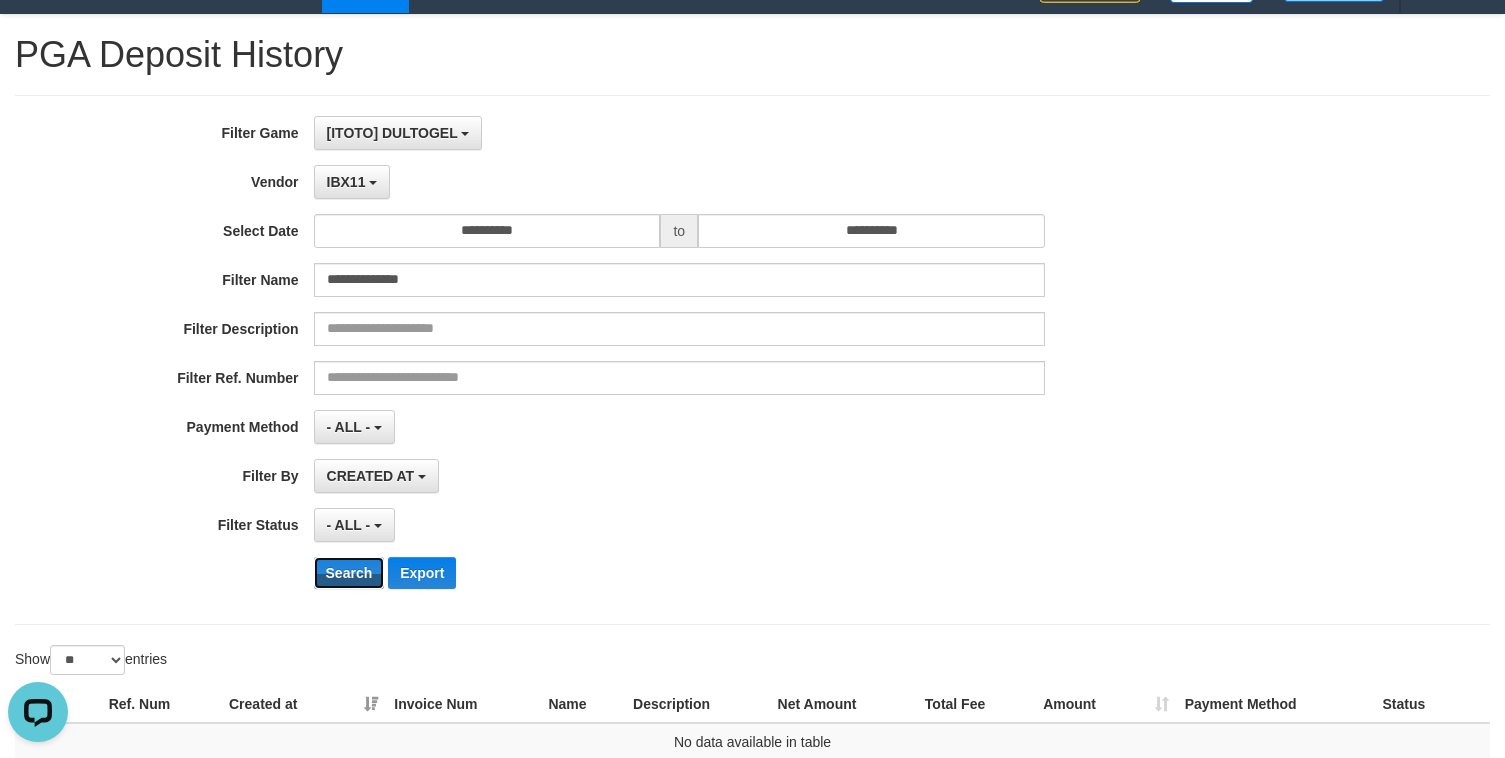 scroll, scrollTop: 0, scrollLeft: 0, axis: both 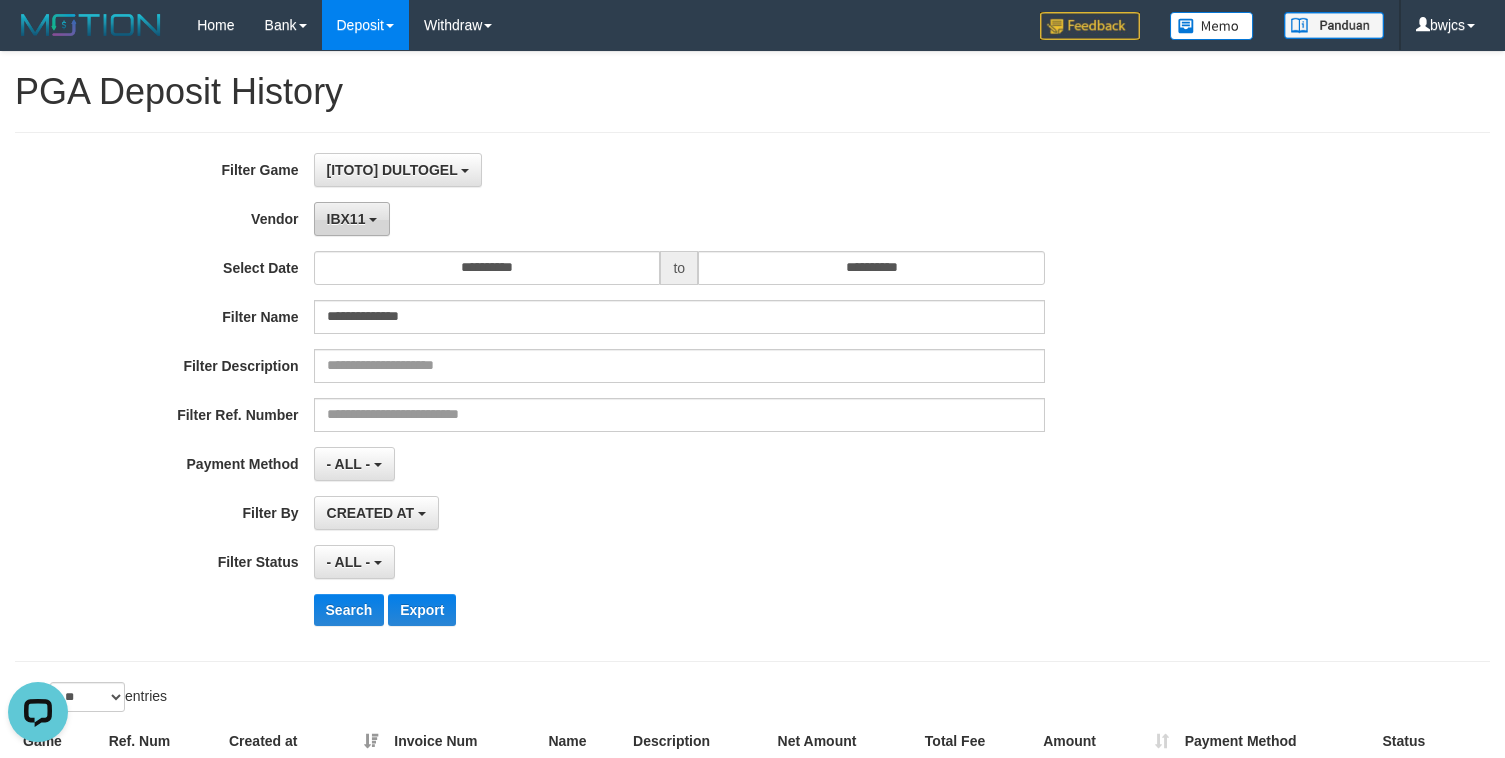 click on "IBX11" at bounding box center [346, 219] 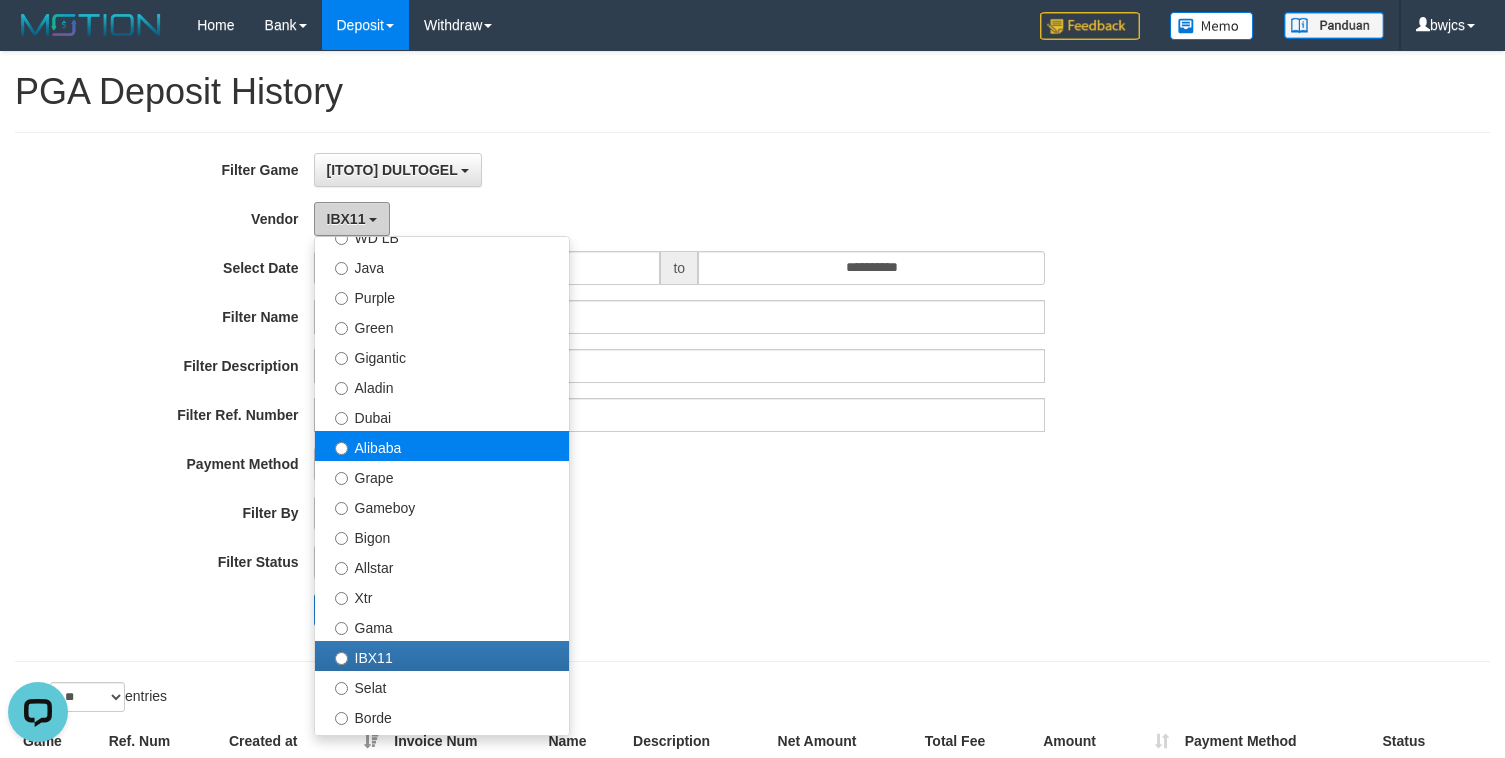 scroll, scrollTop: 125, scrollLeft: 0, axis: vertical 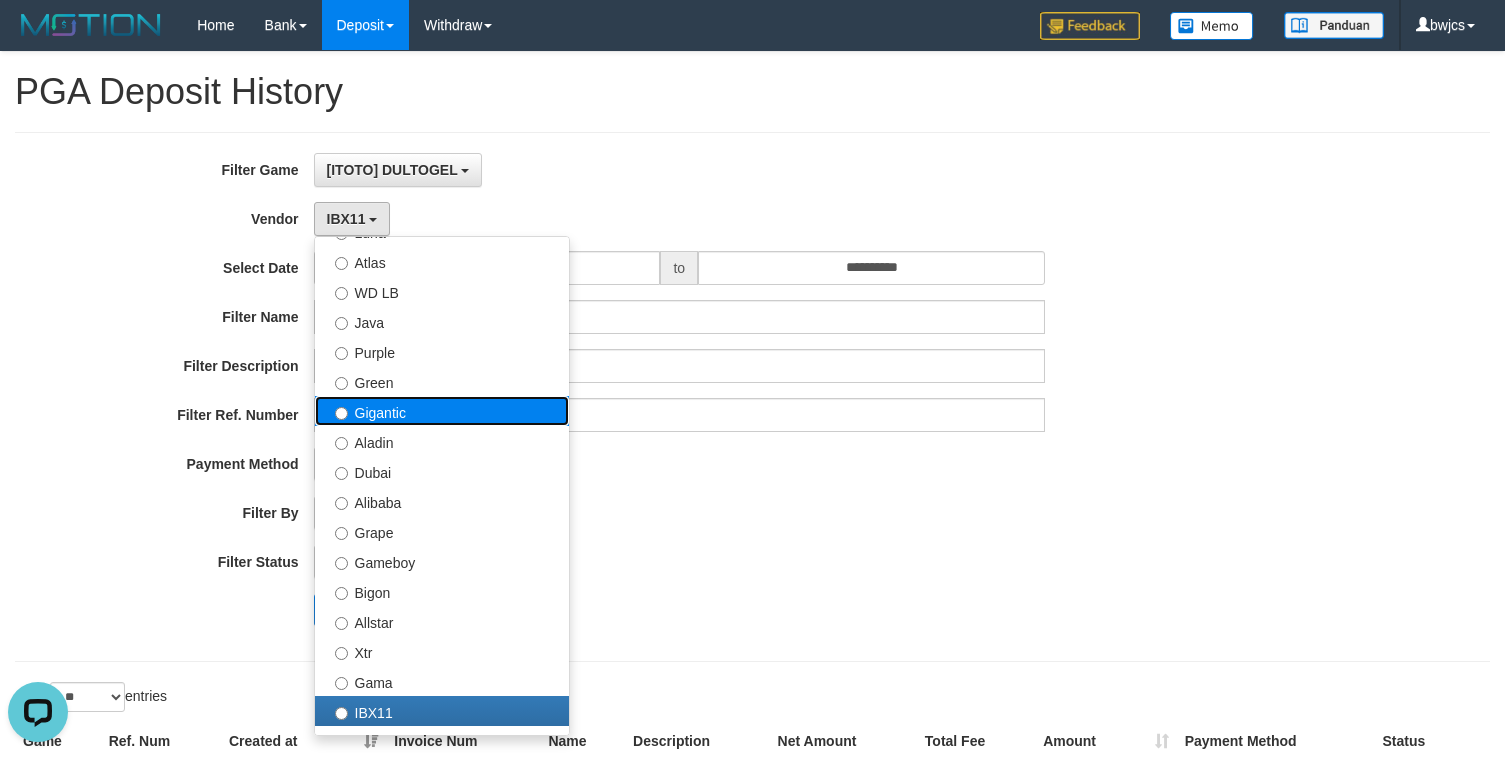 click on "Gigantic" at bounding box center (442, 411) 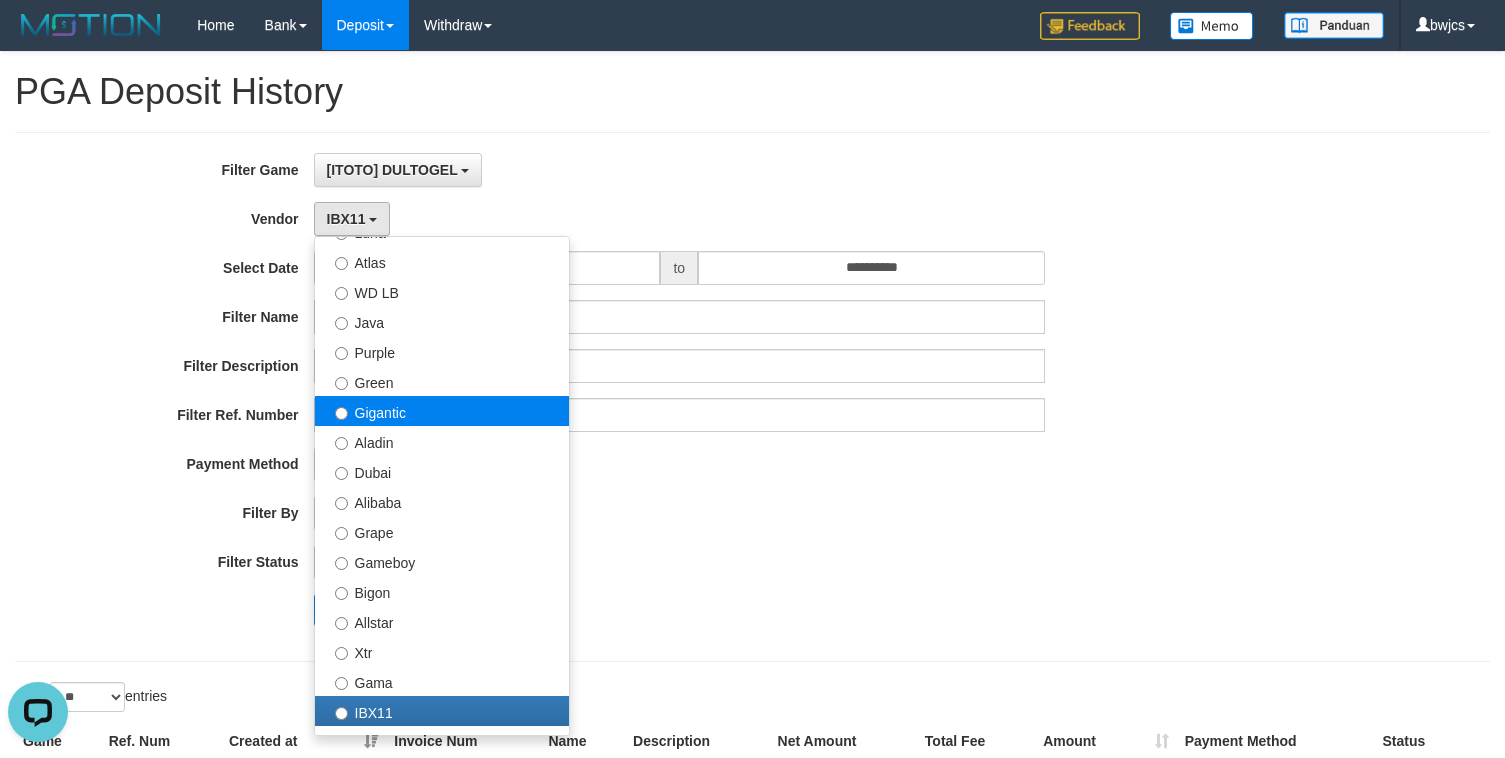 select on "**********" 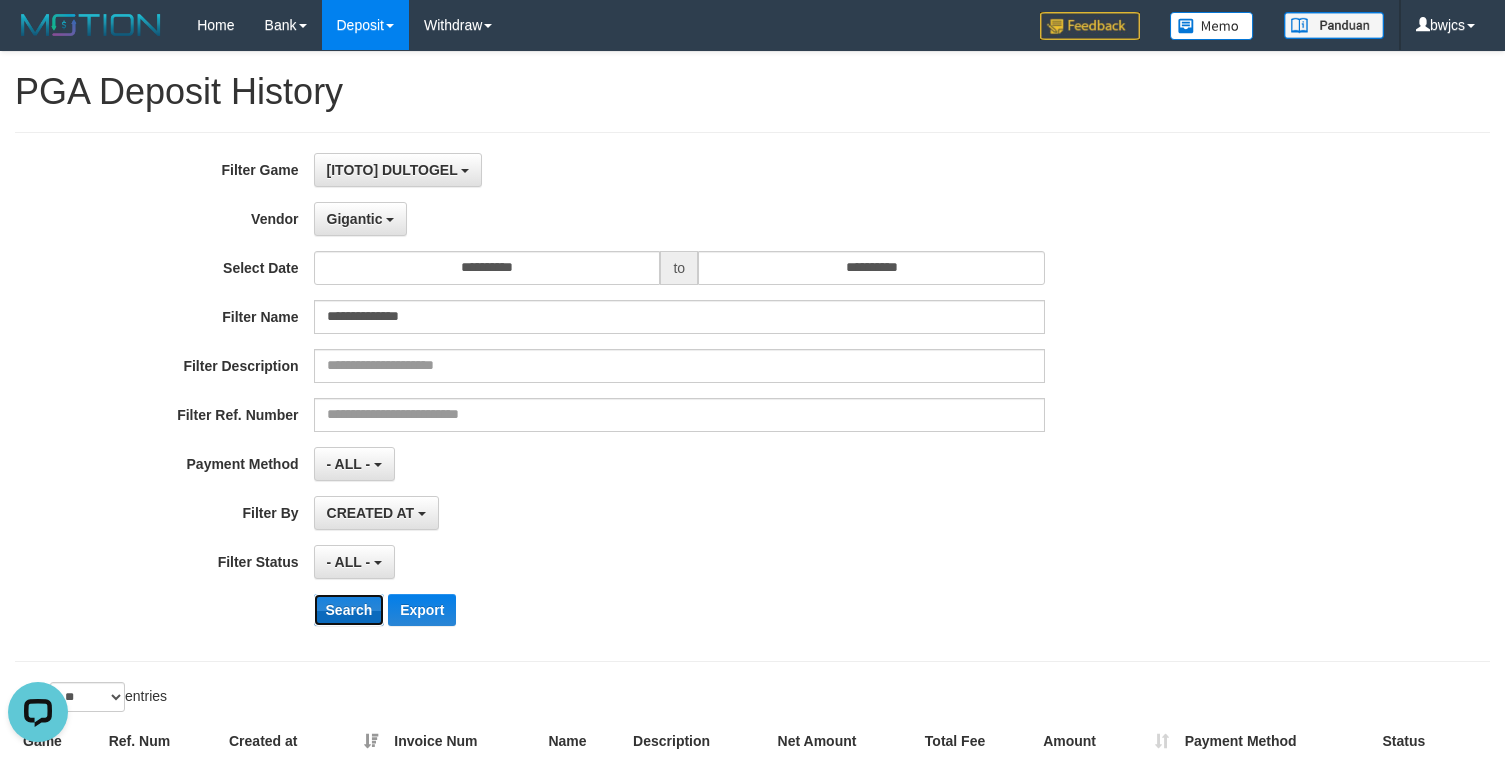 click on "Search" at bounding box center (349, 610) 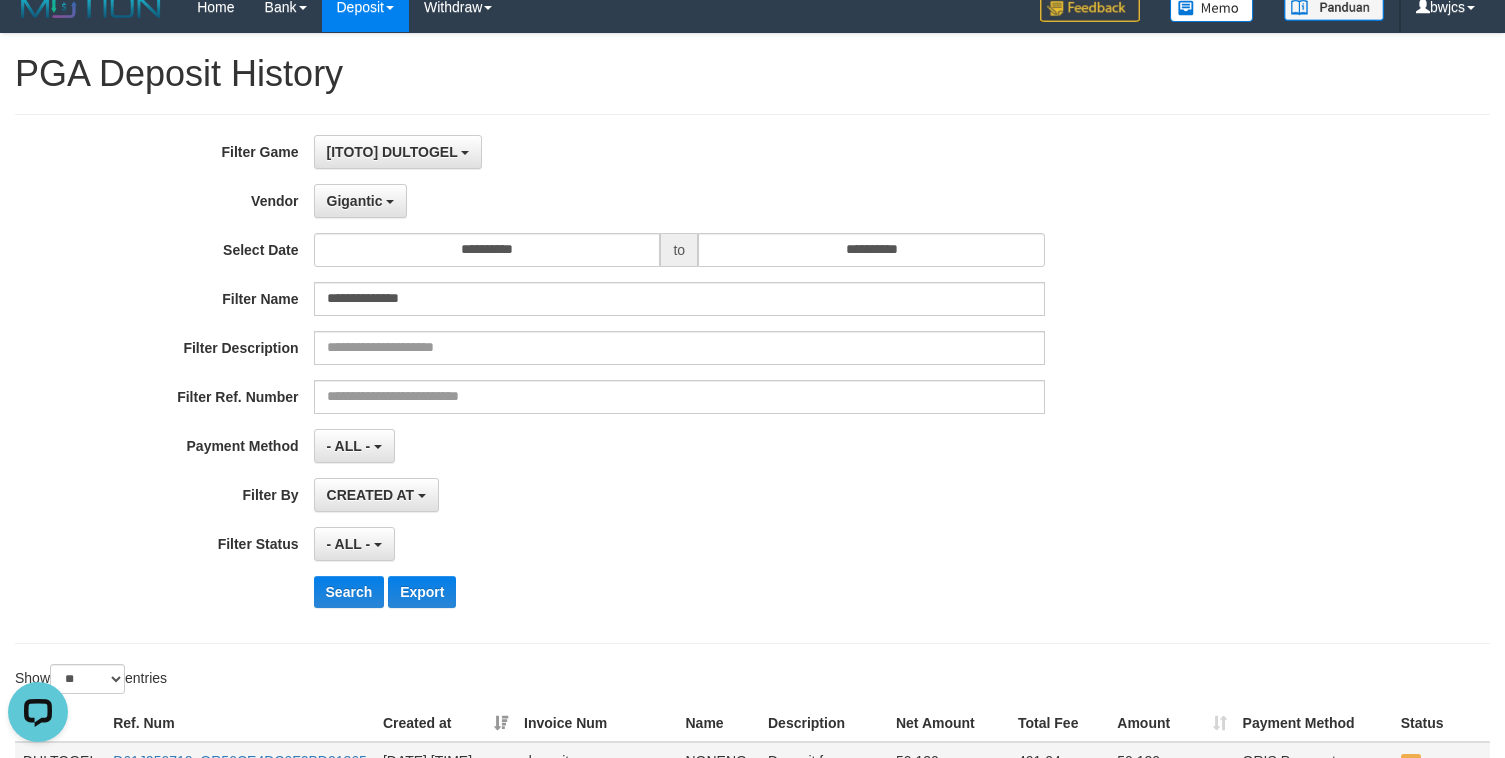 scroll, scrollTop: 0, scrollLeft: 0, axis: both 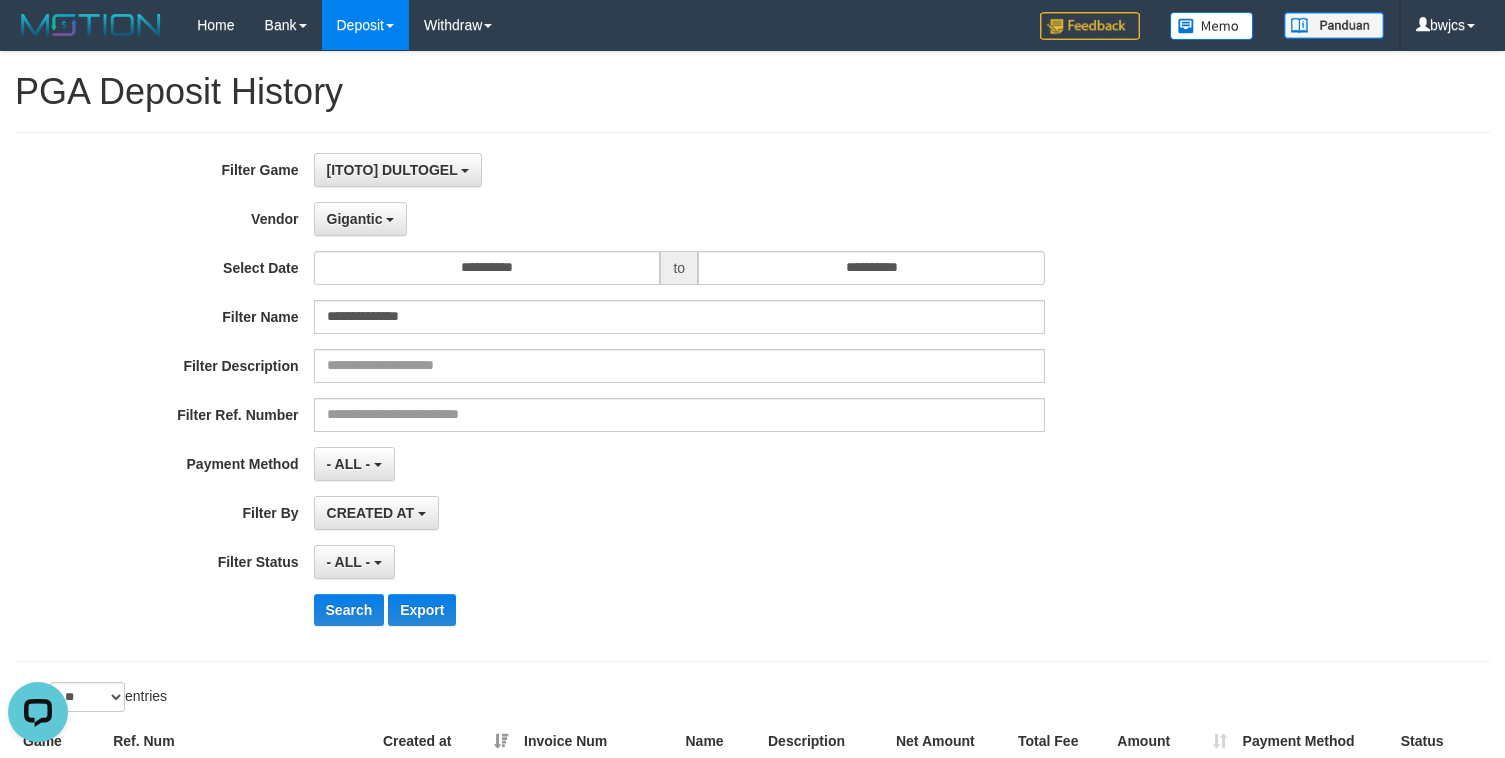 click on "**********" at bounding box center [627, 397] 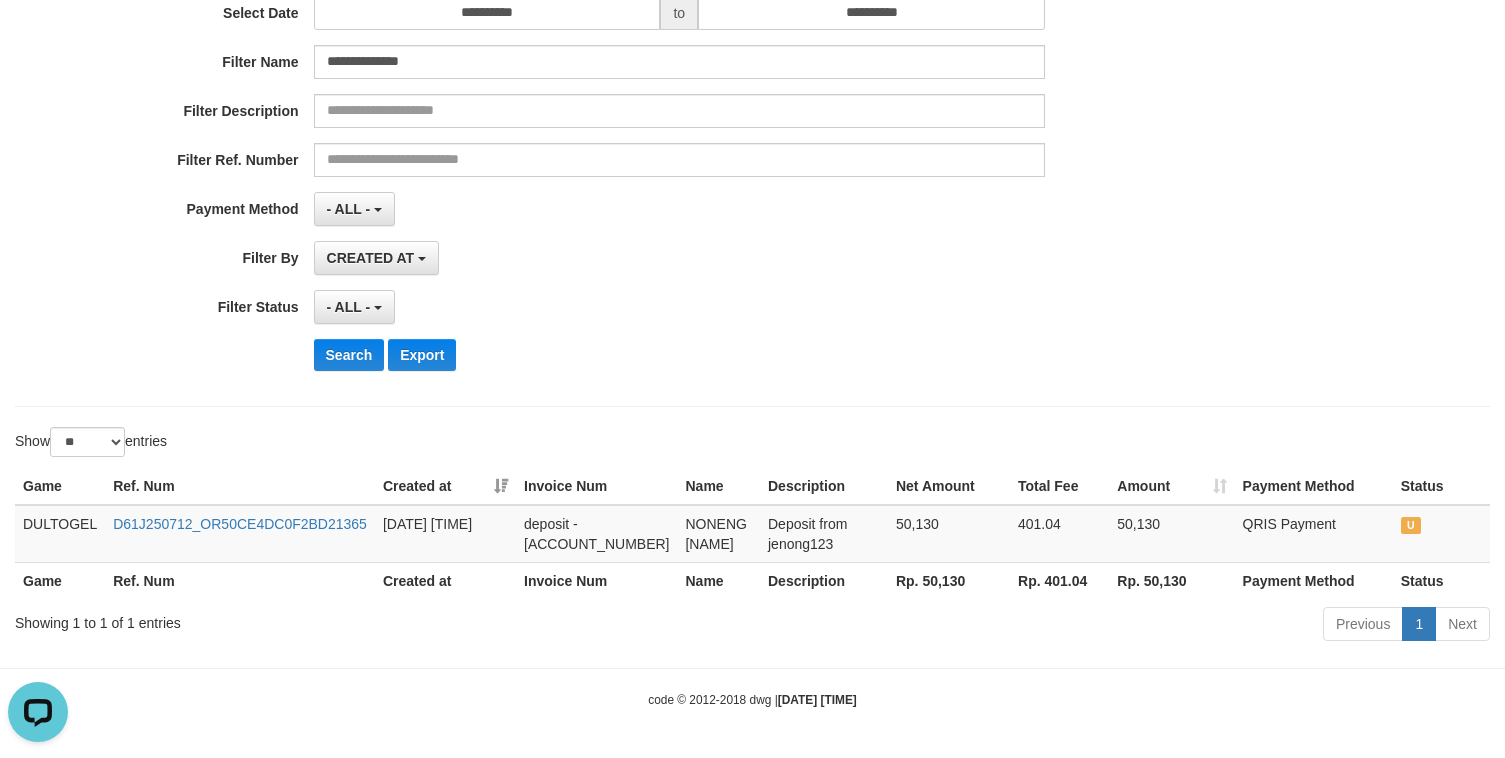 scroll, scrollTop: 258, scrollLeft: 0, axis: vertical 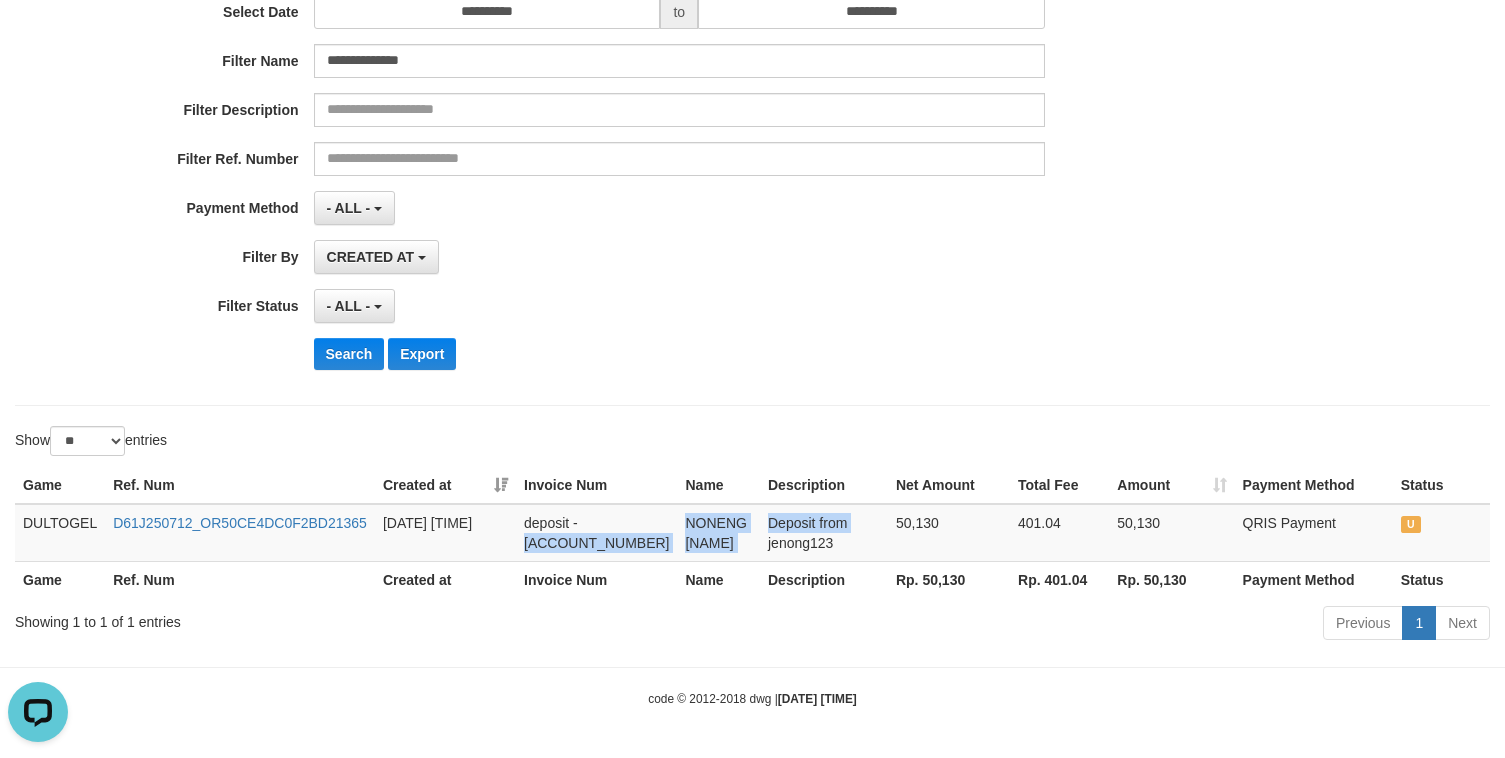drag, startPoint x: 652, startPoint y: 520, endPoint x: 671, endPoint y: 448, distance: 74.46476 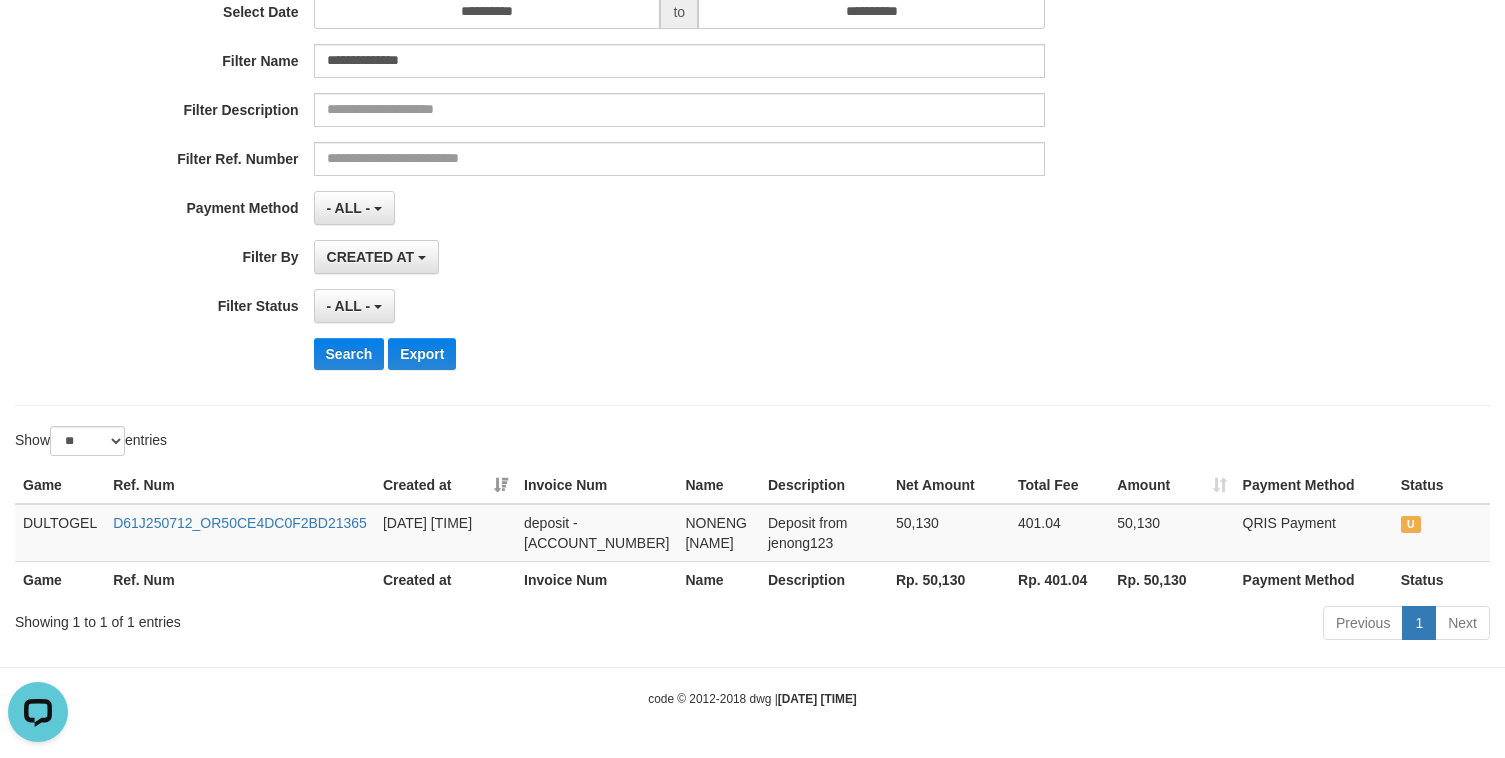 click on "**********" at bounding box center [627, 141] 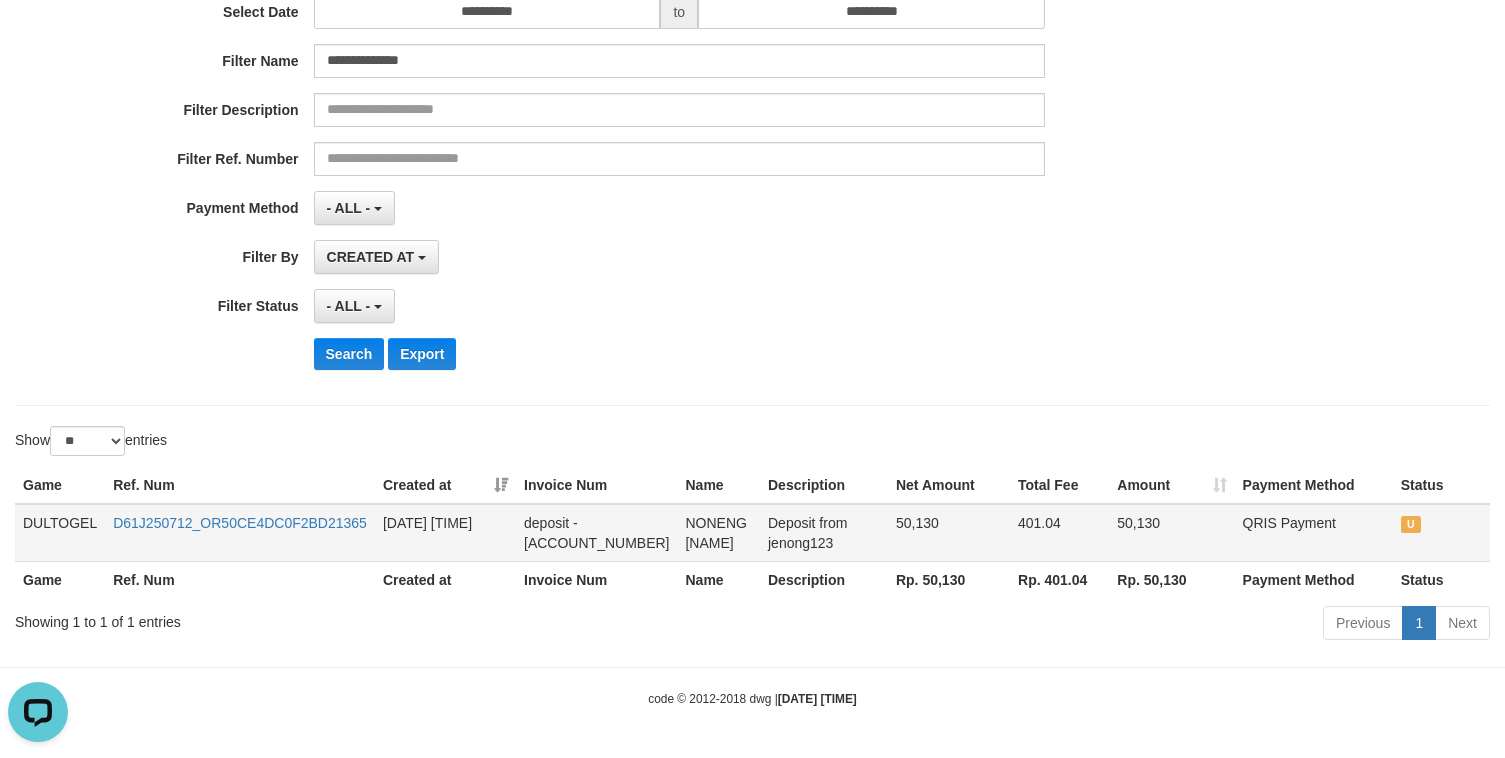 drag, startPoint x: 653, startPoint y: 511, endPoint x: 721, endPoint y: 538, distance: 73.1642 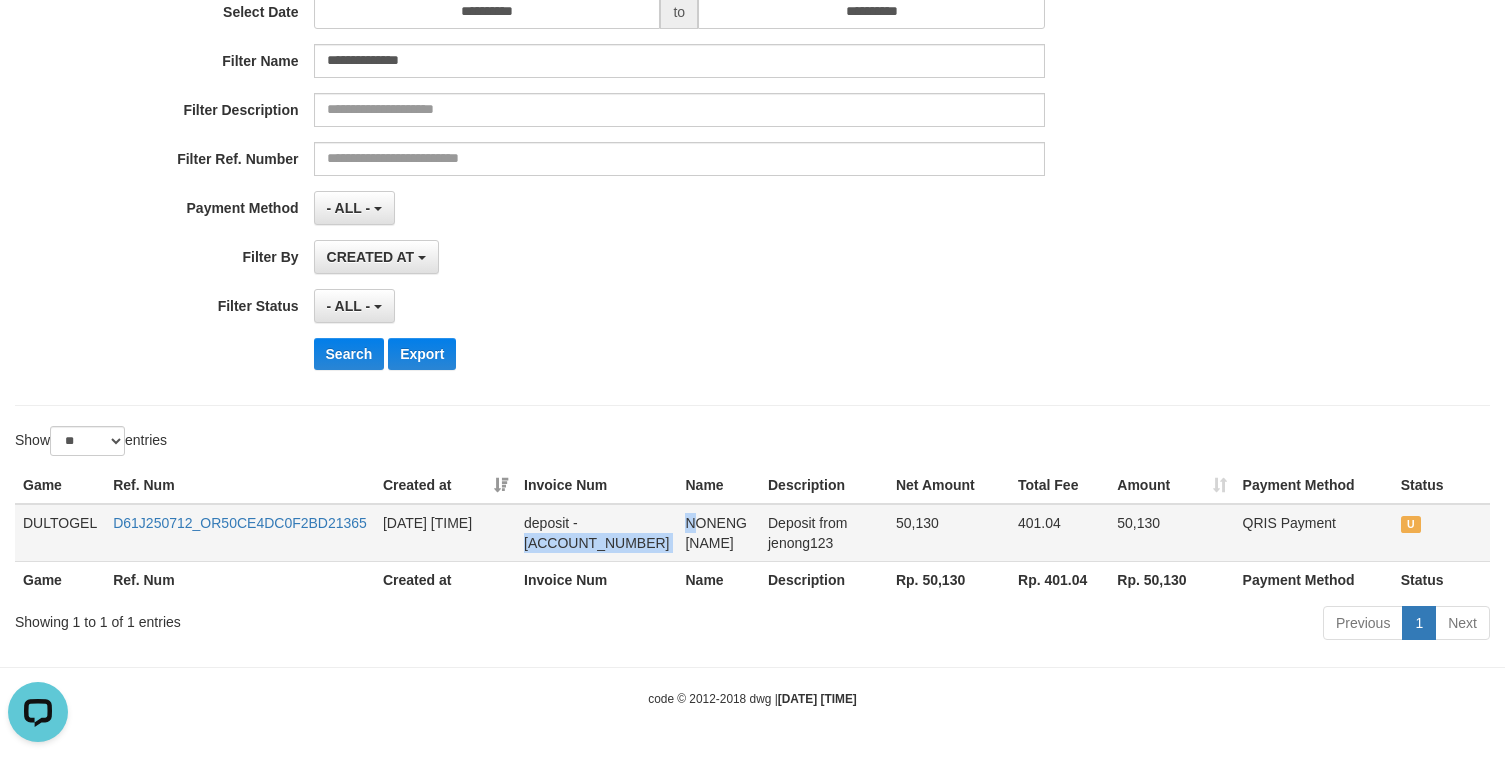 drag, startPoint x: 652, startPoint y: 515, endPoint x: 670, endPoint y: 521, distance: 18.973665 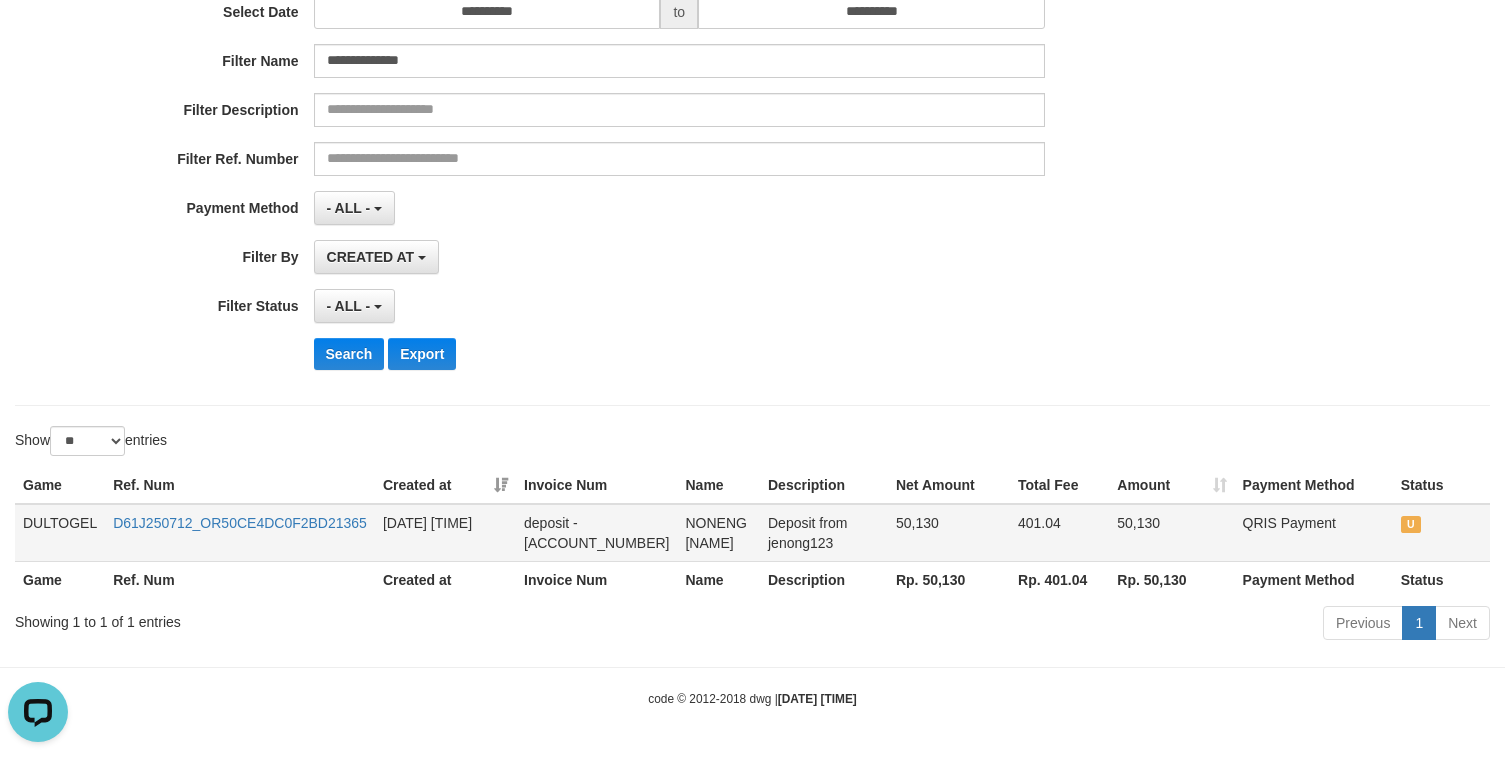 drag, startPoint x: 673, startPoint y: 550, endPoint x: 662, endPoint y: 536, distance: 17.804493 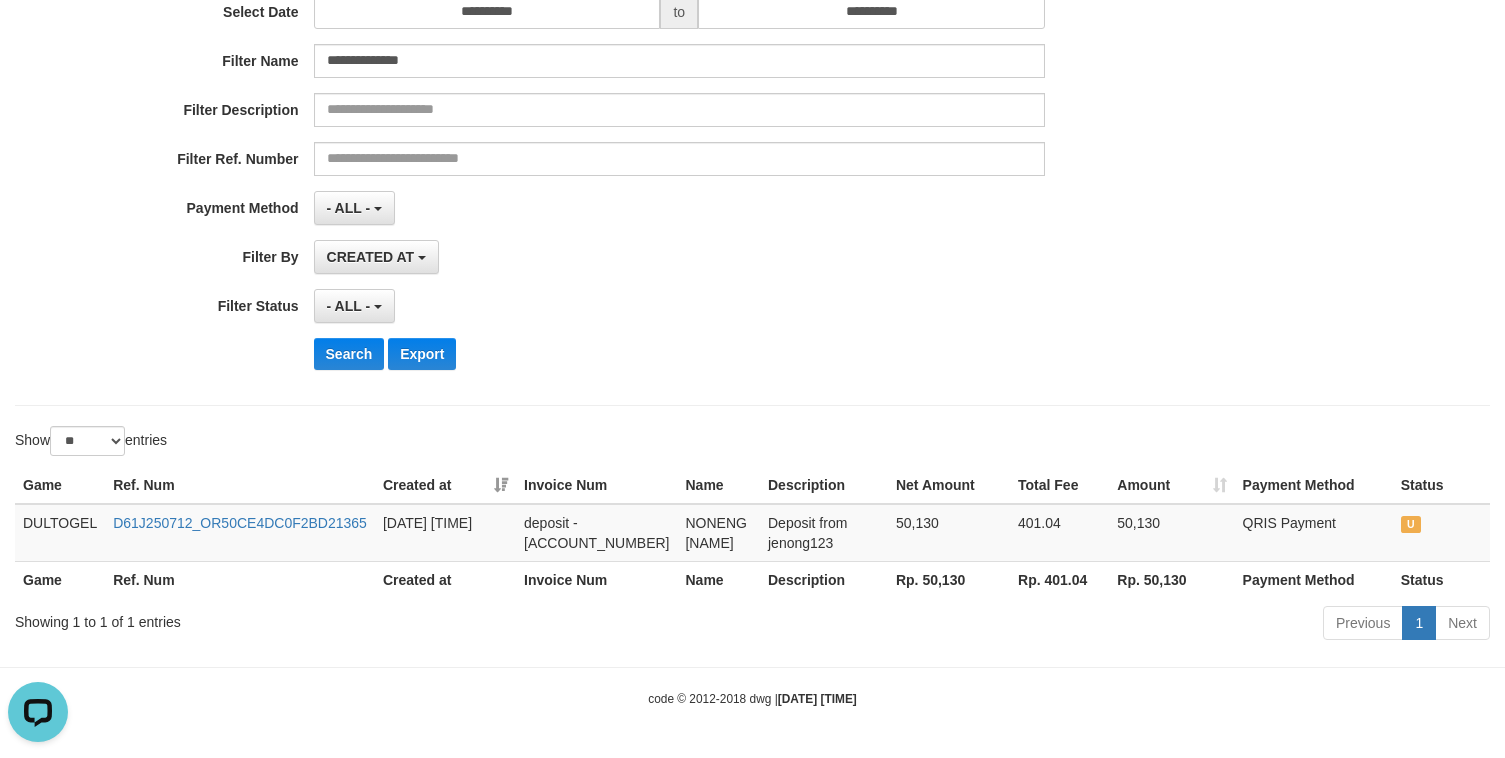 click on "Previous 1 Next" at bounding box center [1066, 625] 